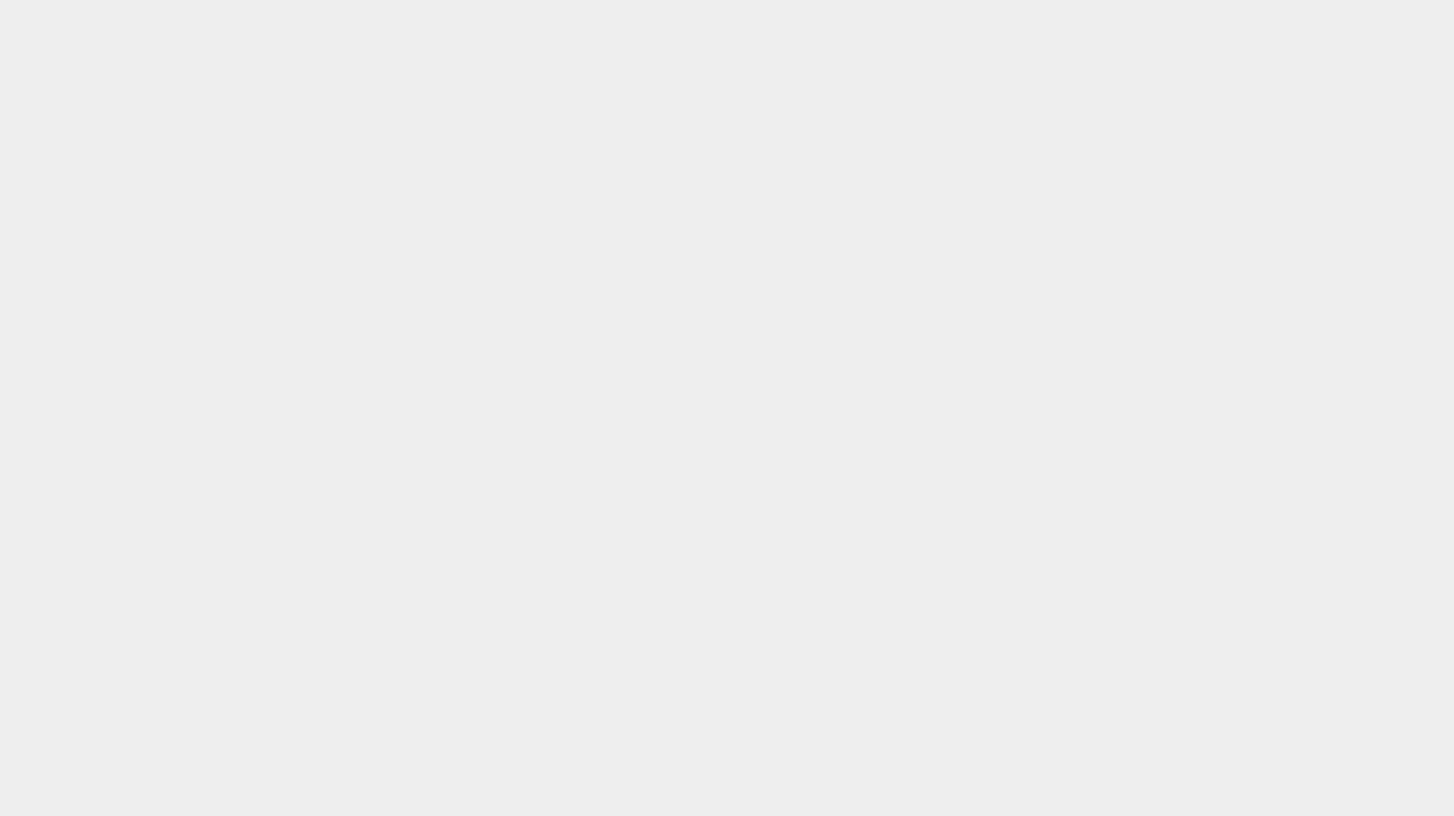 scroll, scrollTop: 0, scrollLeft: 0, axis: both 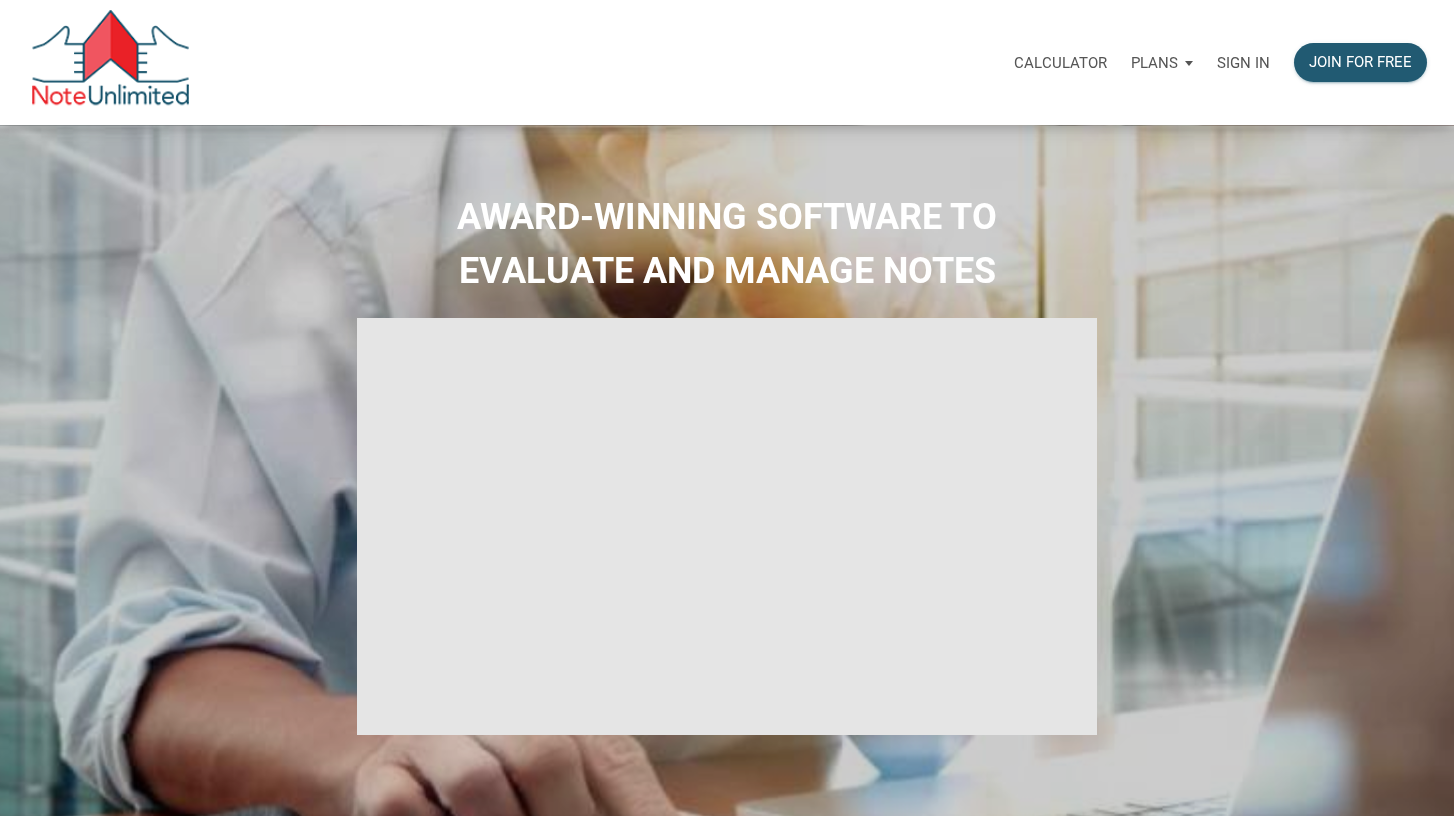 select 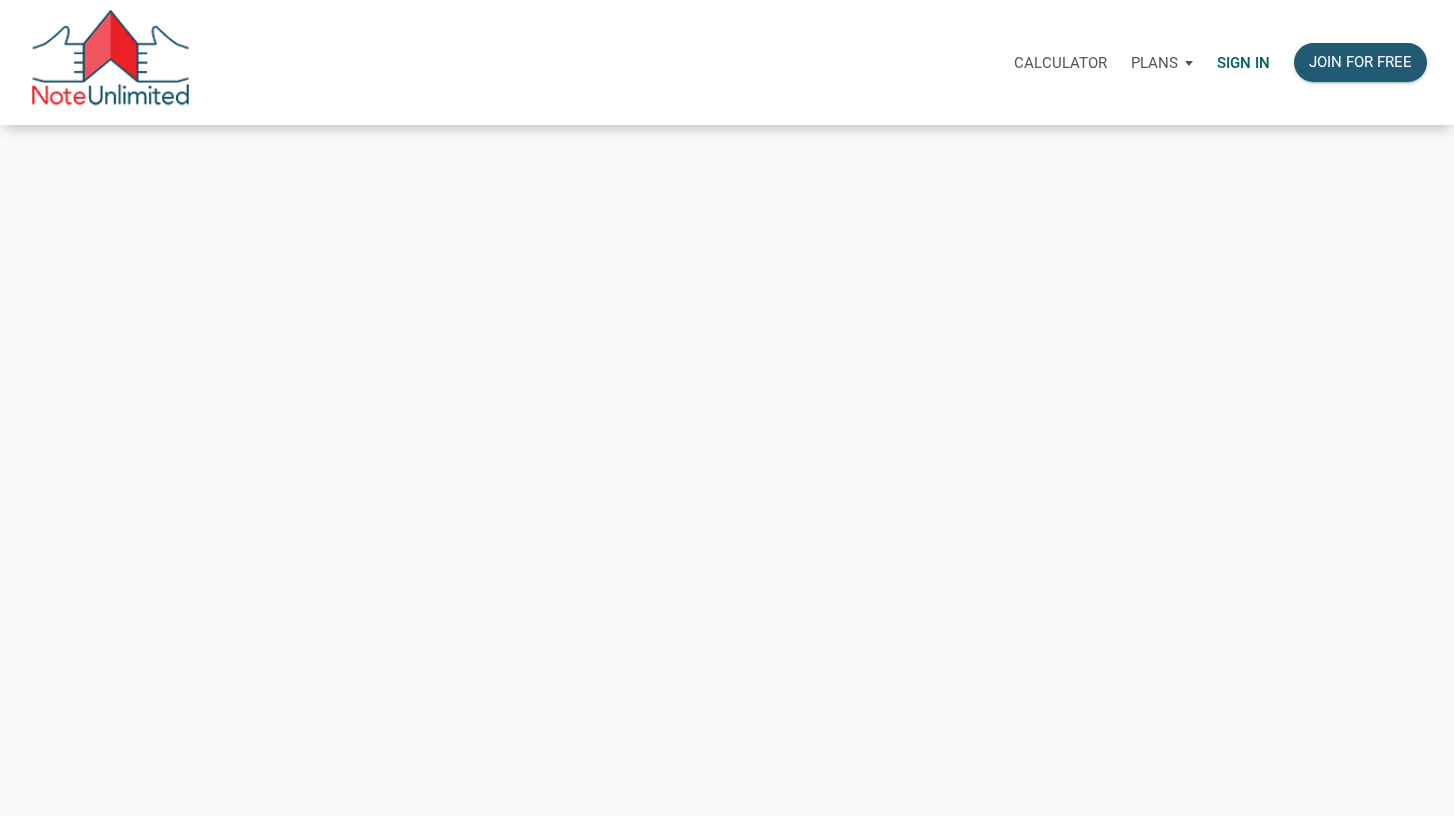 type on "bryan@tredwaycapital.com" 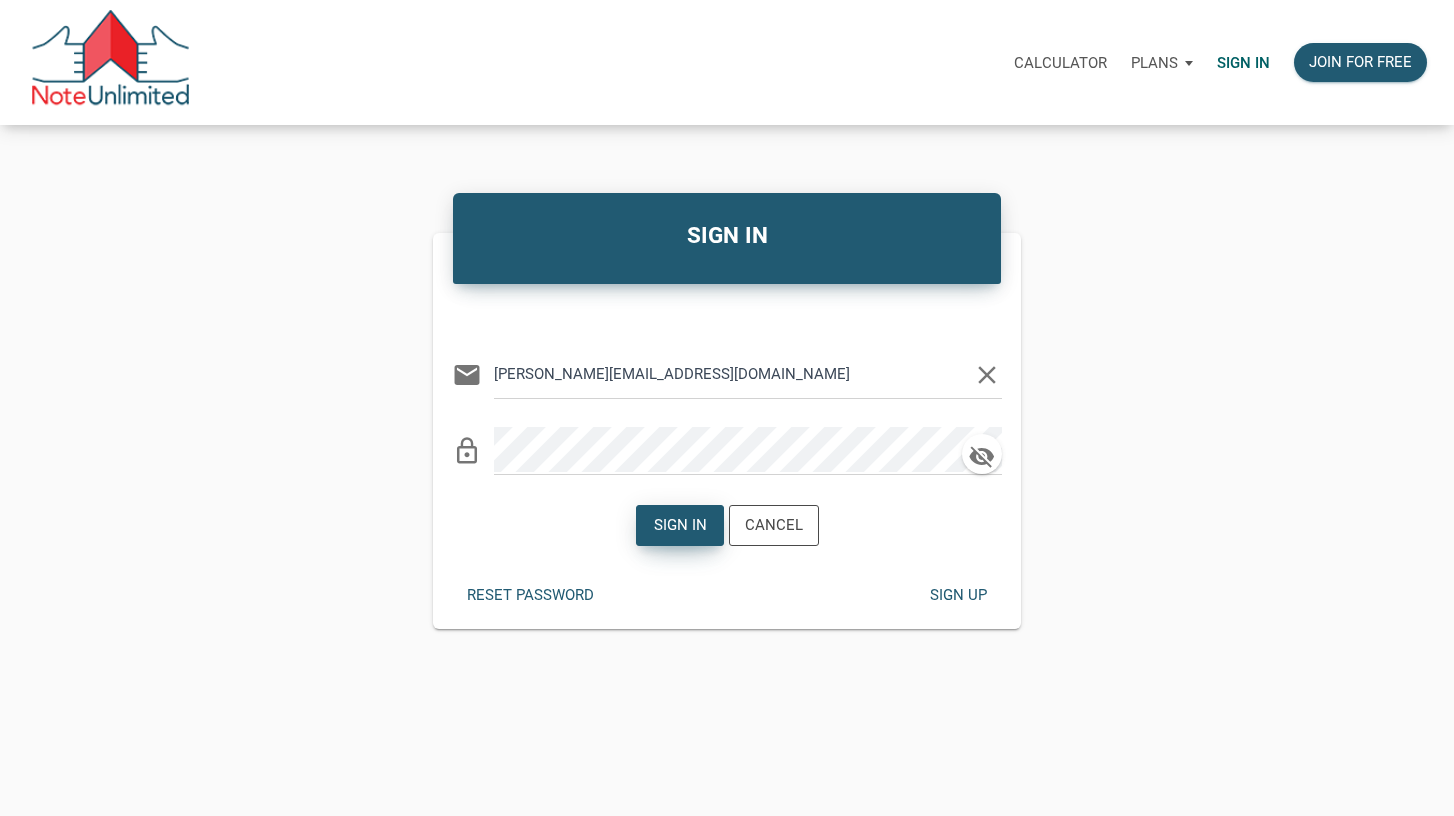 click on "Sign in" at bounding box center [679, 525] 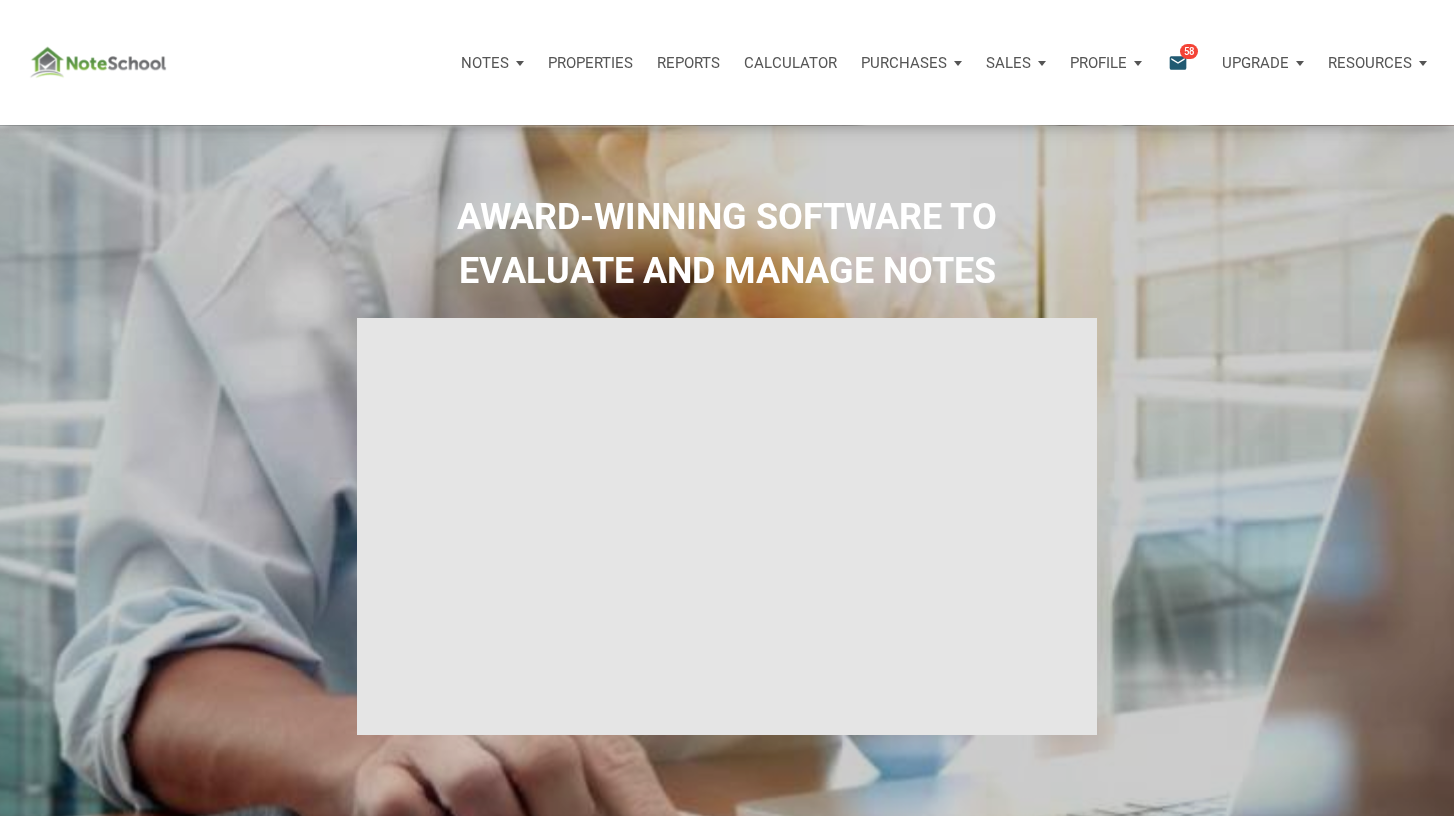 type on "Introduction to new features" 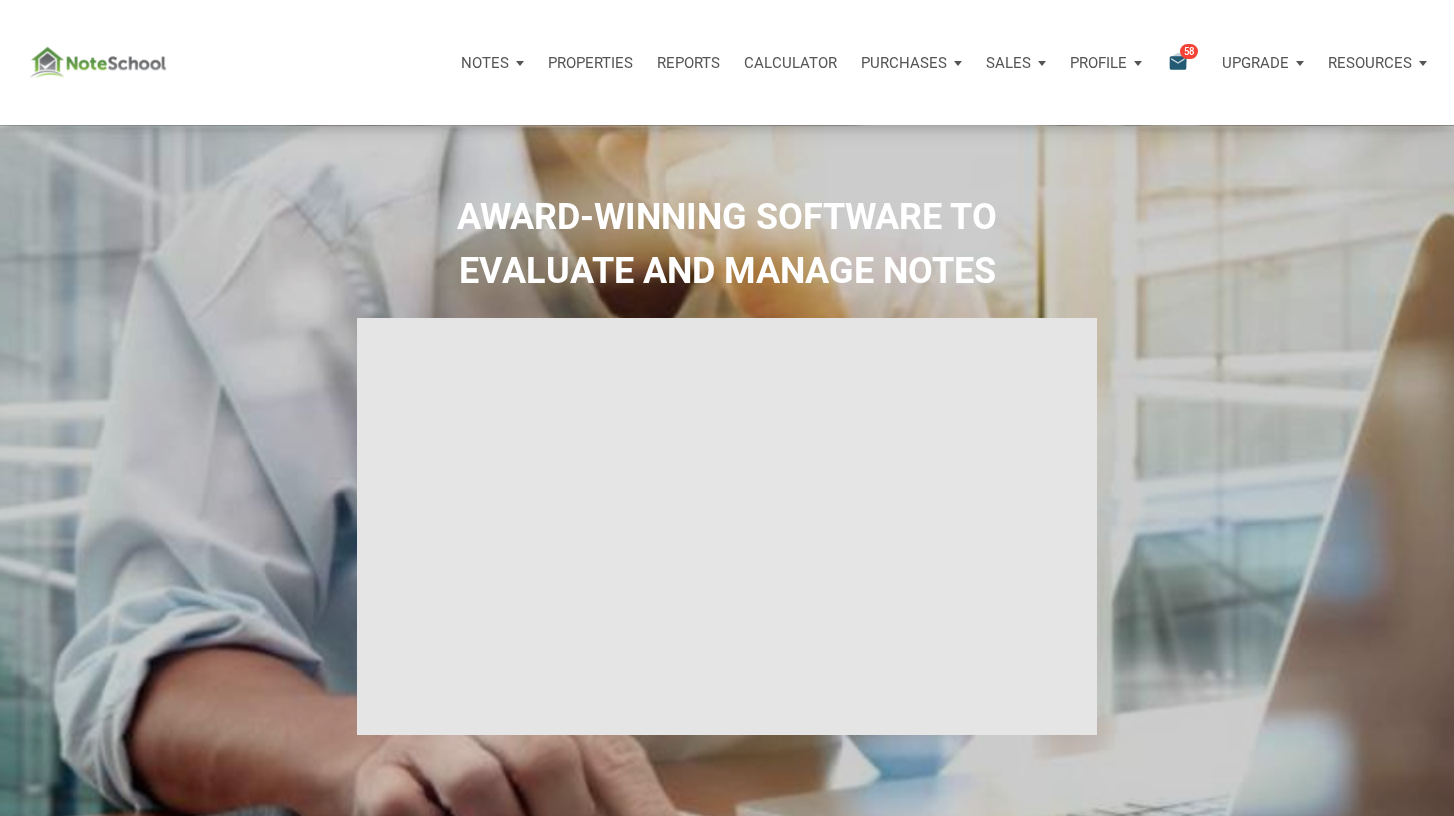 click on "email" at bounding box center (1178, 62) 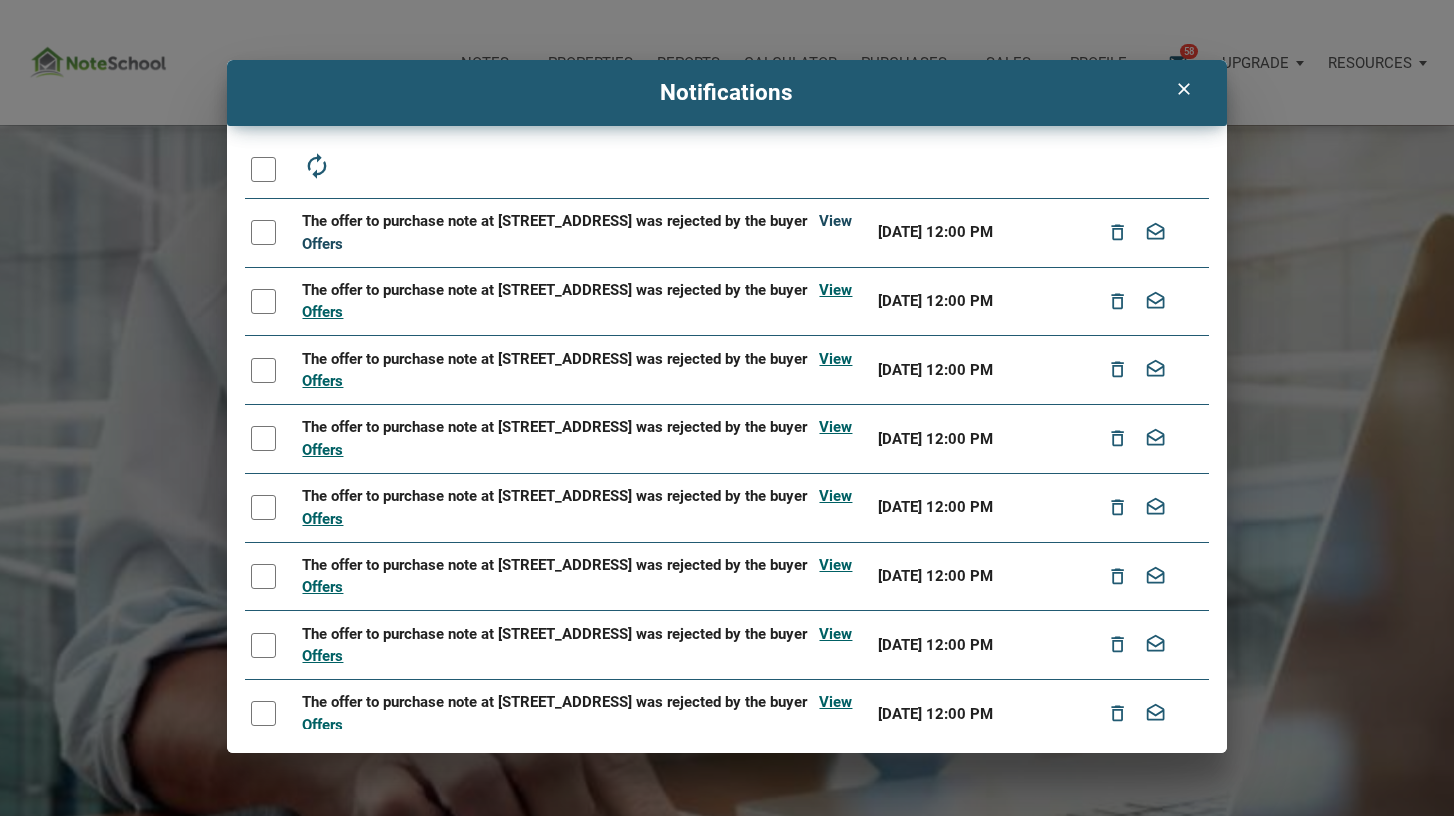 click on "View Offers" at bounding box center (577, 232) 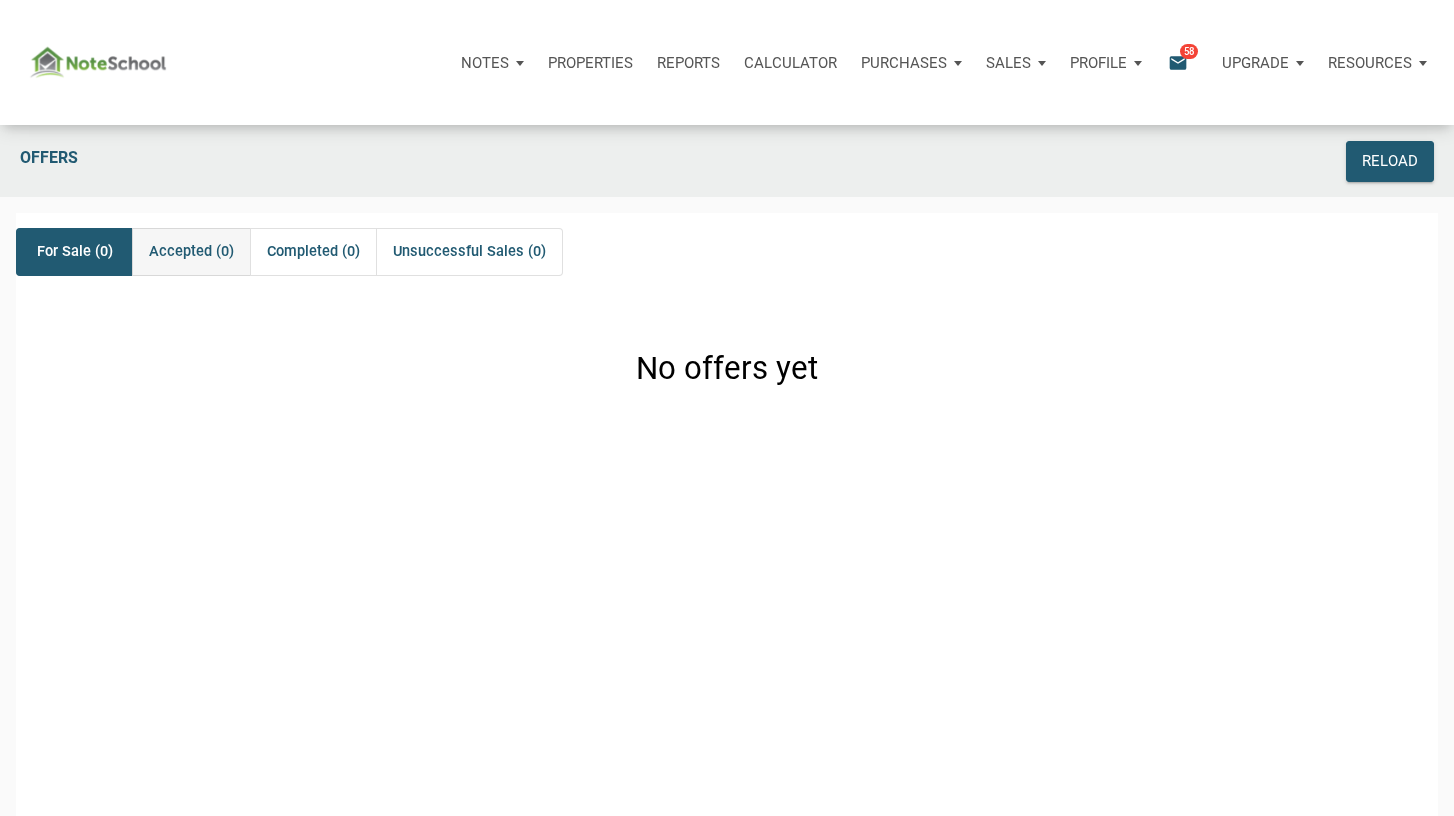 click on "Accepted (0)" at bounding box center (191, 252) 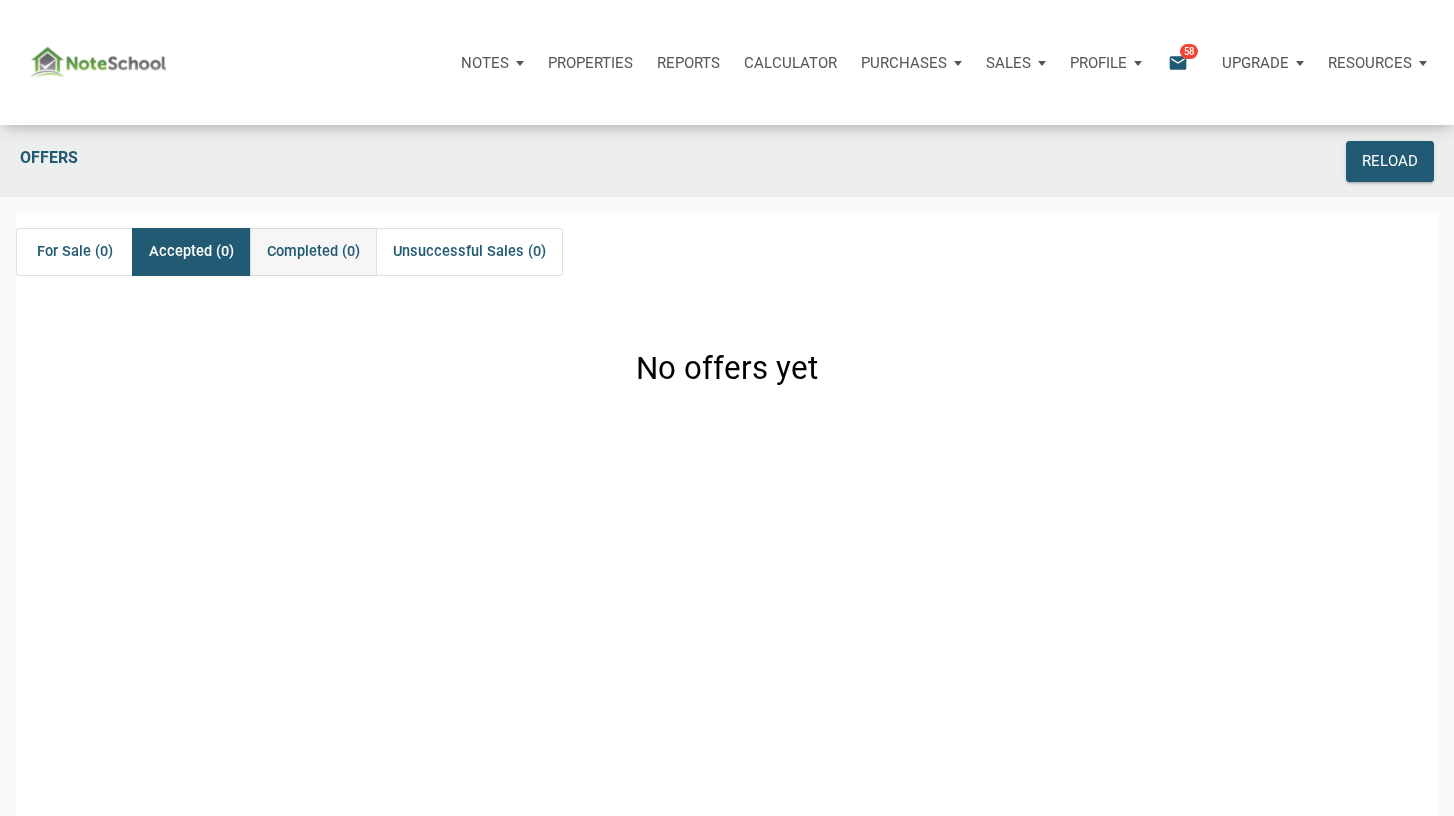 click on "Completed (0)" at bounding box center (313, 252) 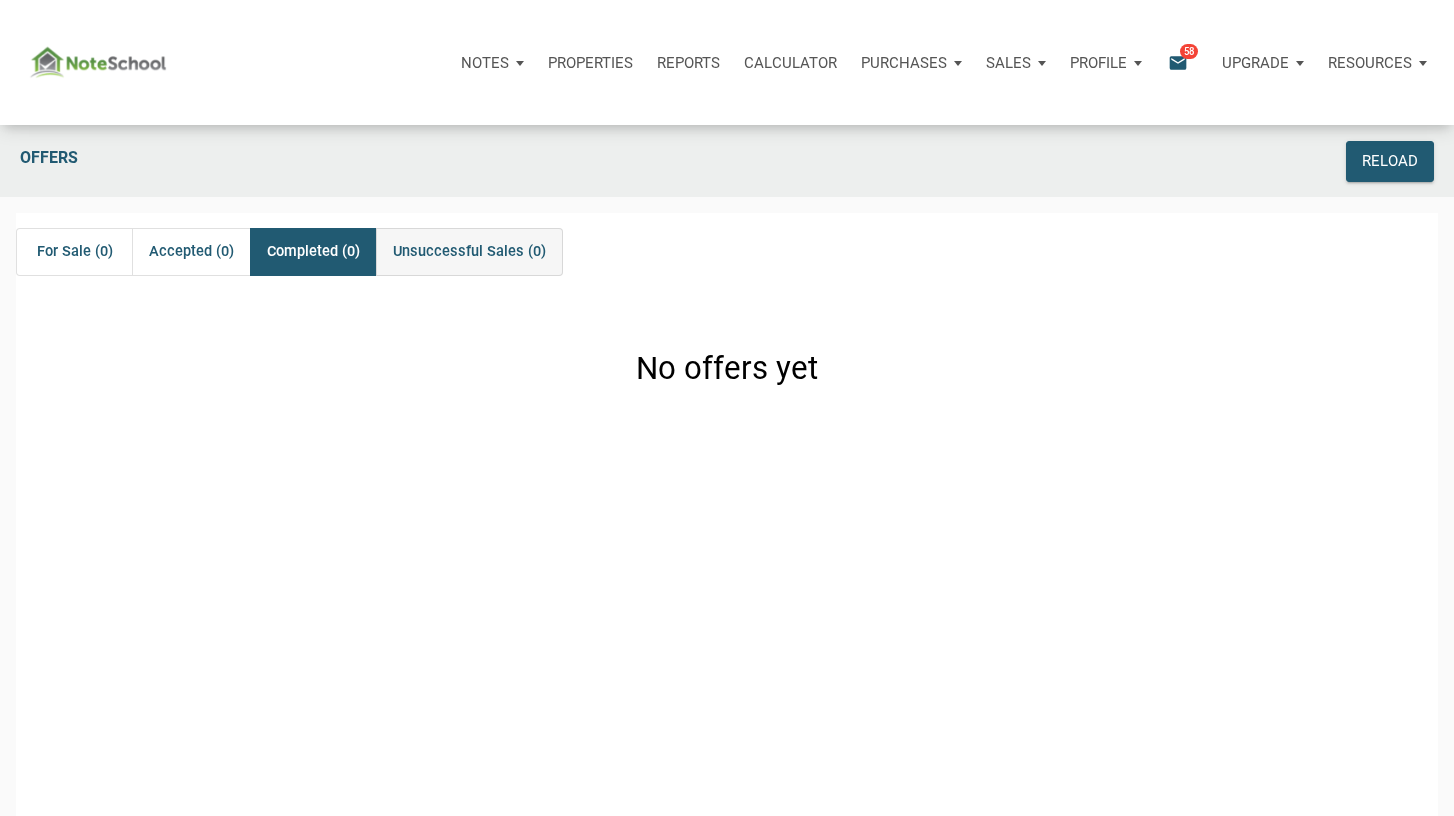 click on "Unsuccessful Sales (0)" at bounding box center [469, 252] 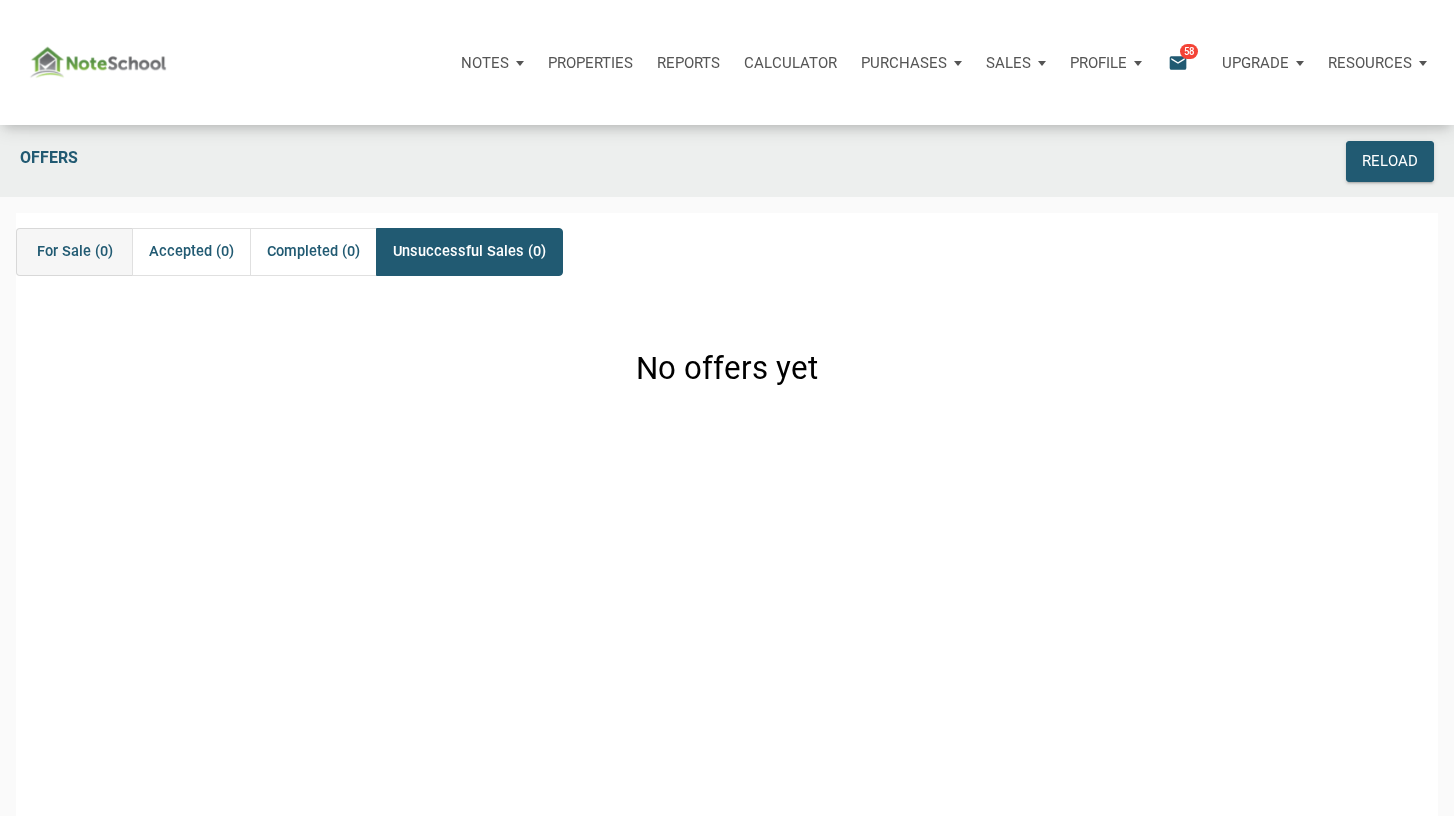 click on "For Sale (0)" at bounding box center [74, 251] 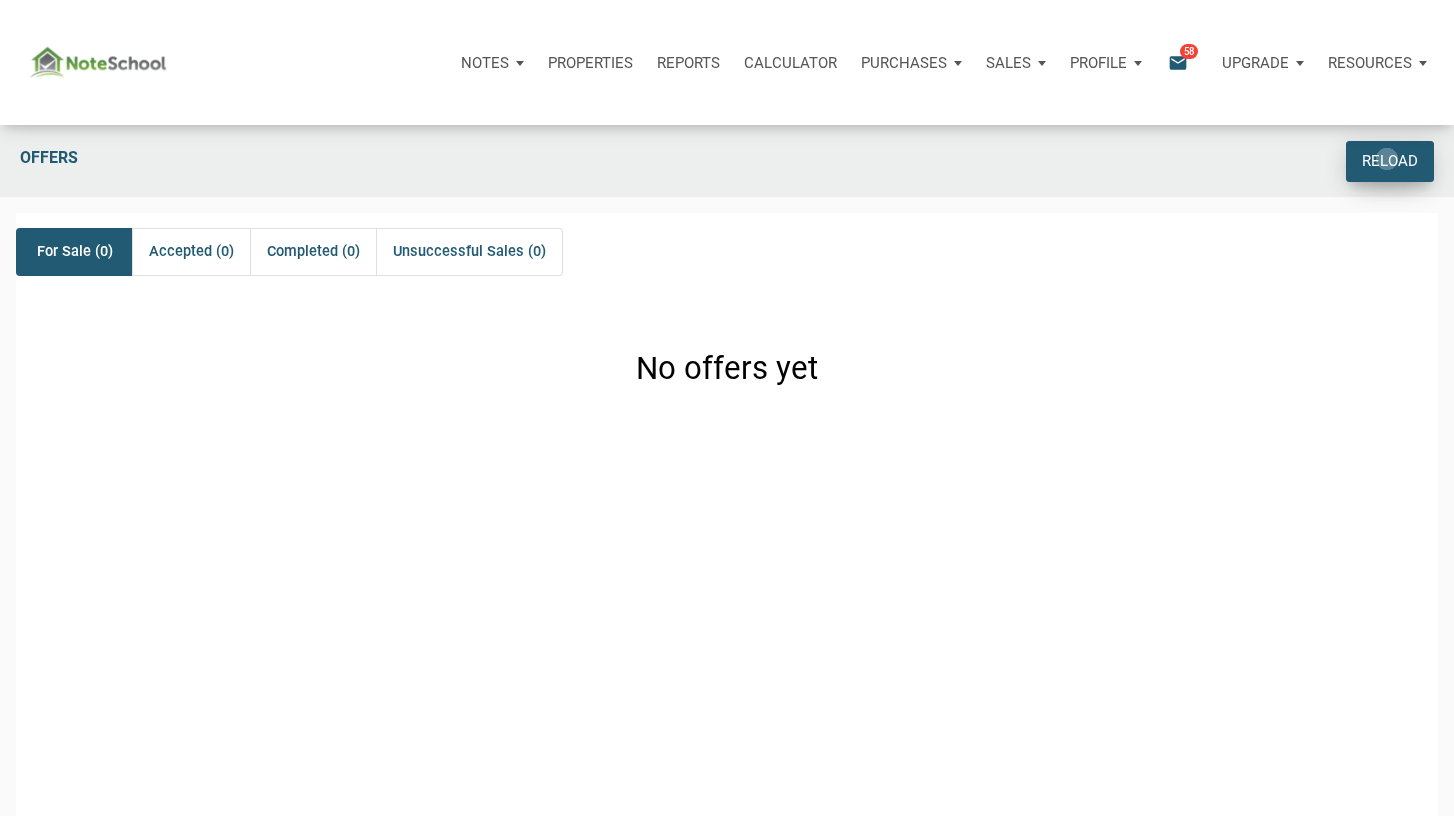 click on "Reload" at bounding box center [1390, 161] 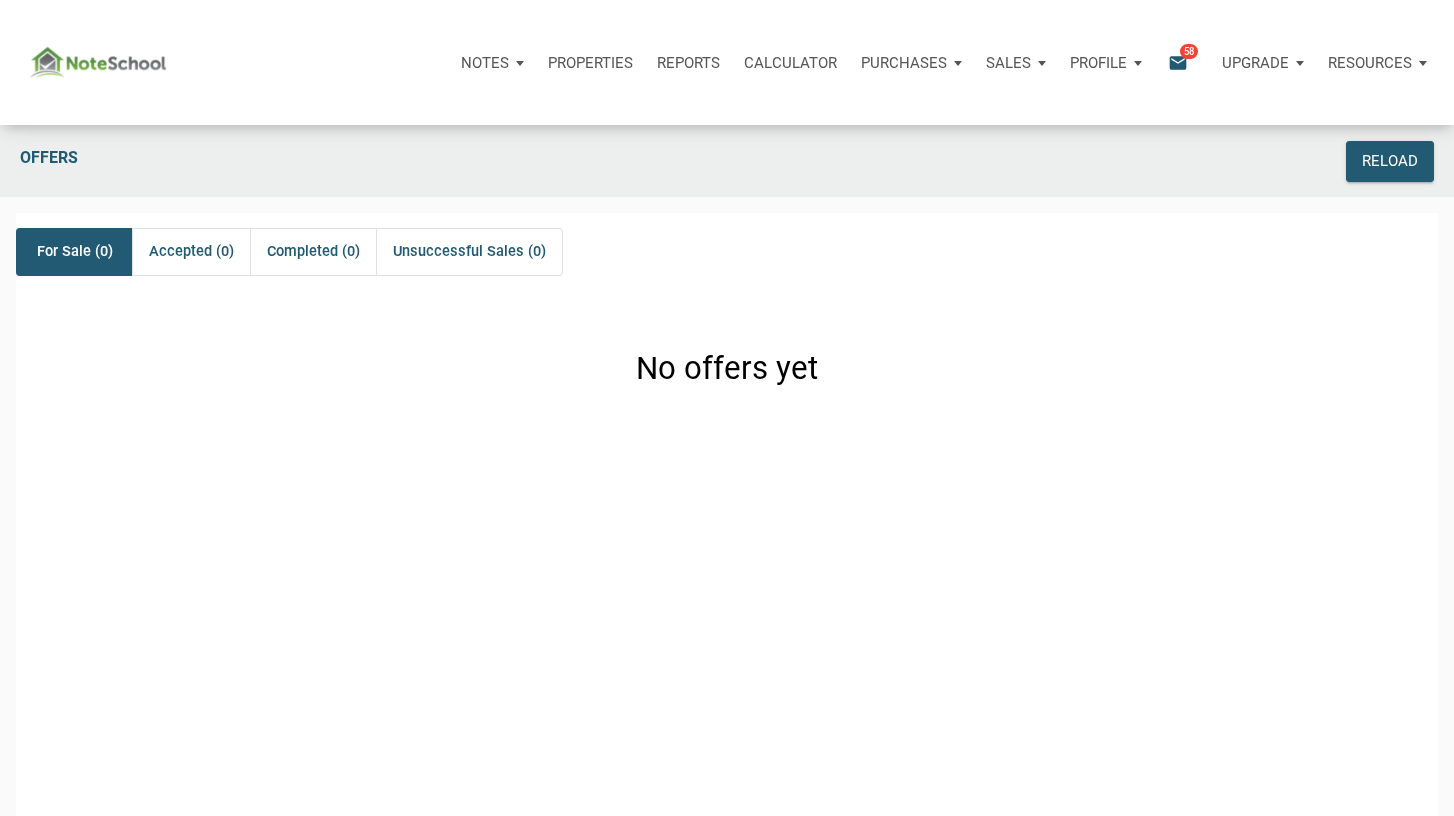click on "email" at bounding box center (1178, 62) 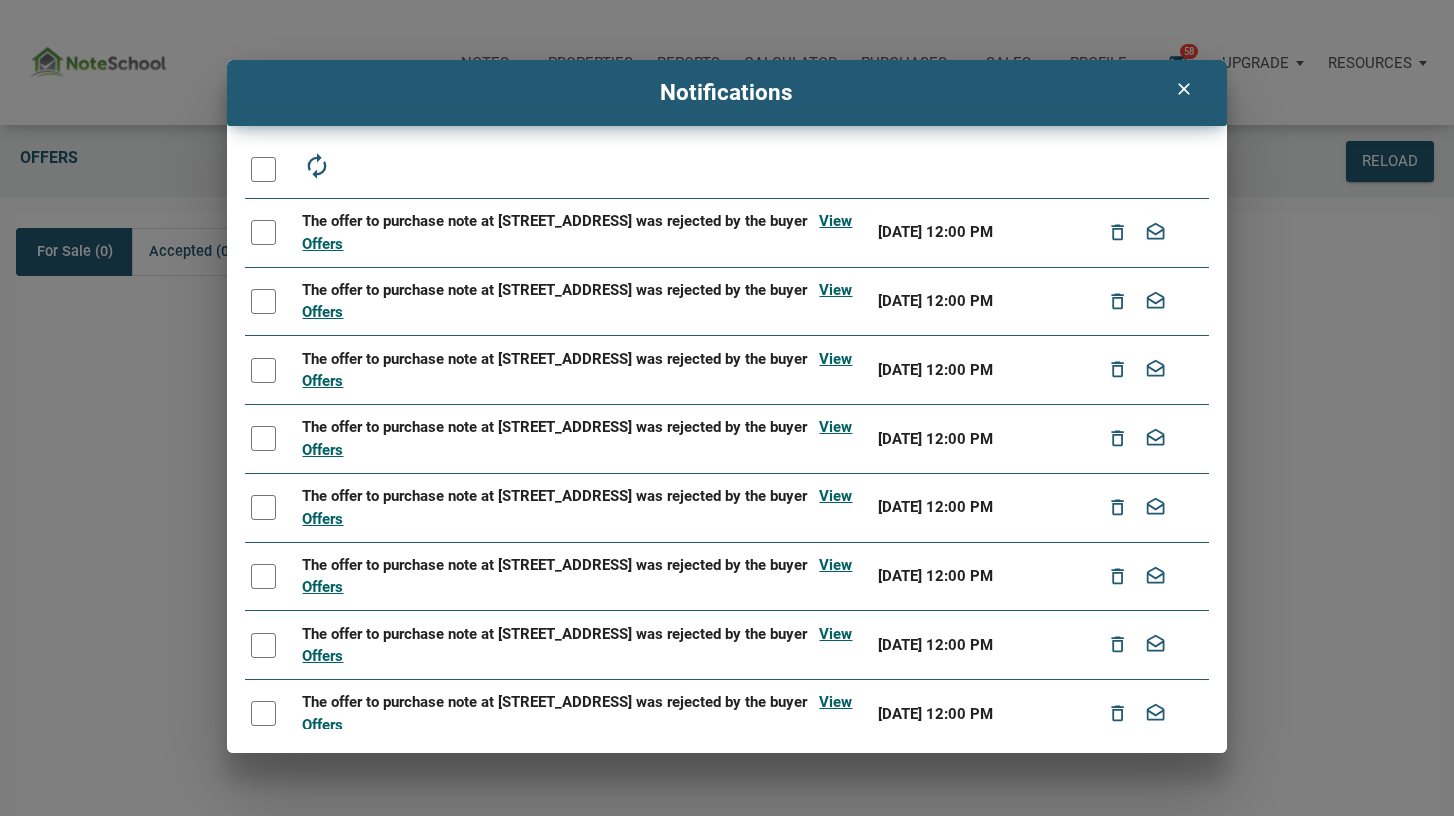 click on "clear" at bounding box center (1184, 89) 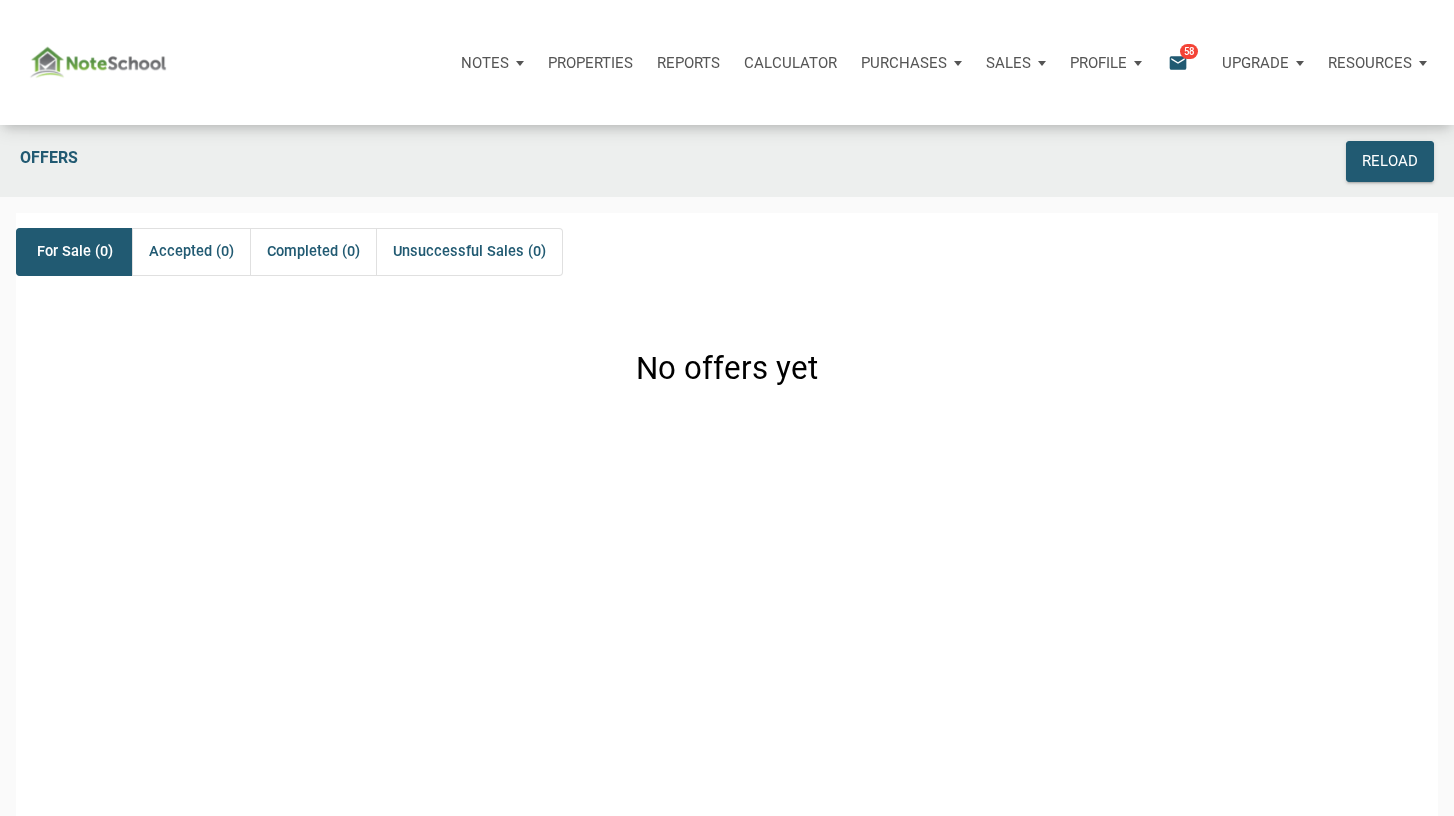 click on "email" at bounding box center (1178, 62) 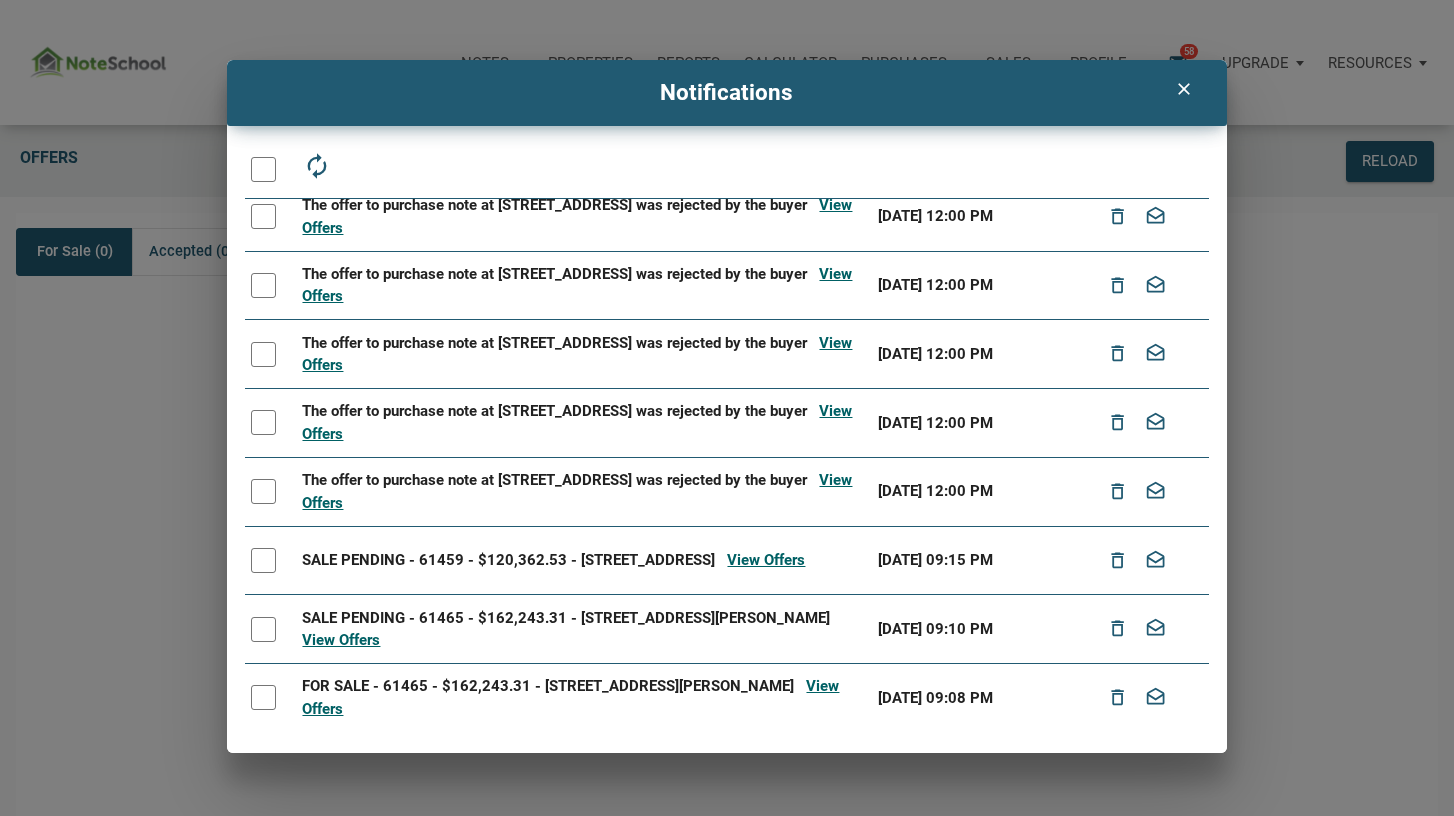 scroll, scrollTop: 2455, scrollLeft: 0, axis: vertical 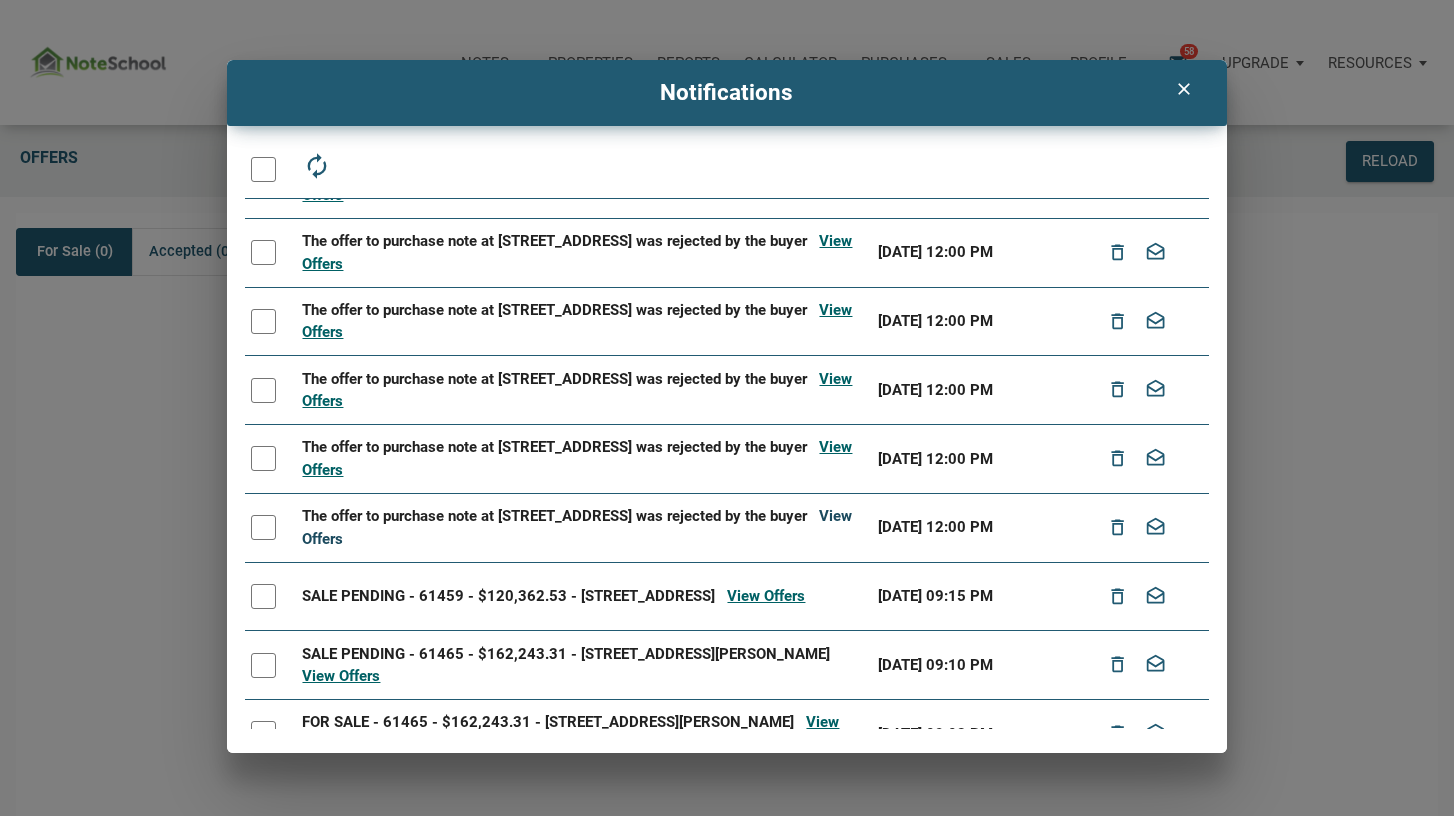 click on "View Offers" at bounding box center [577, 527] 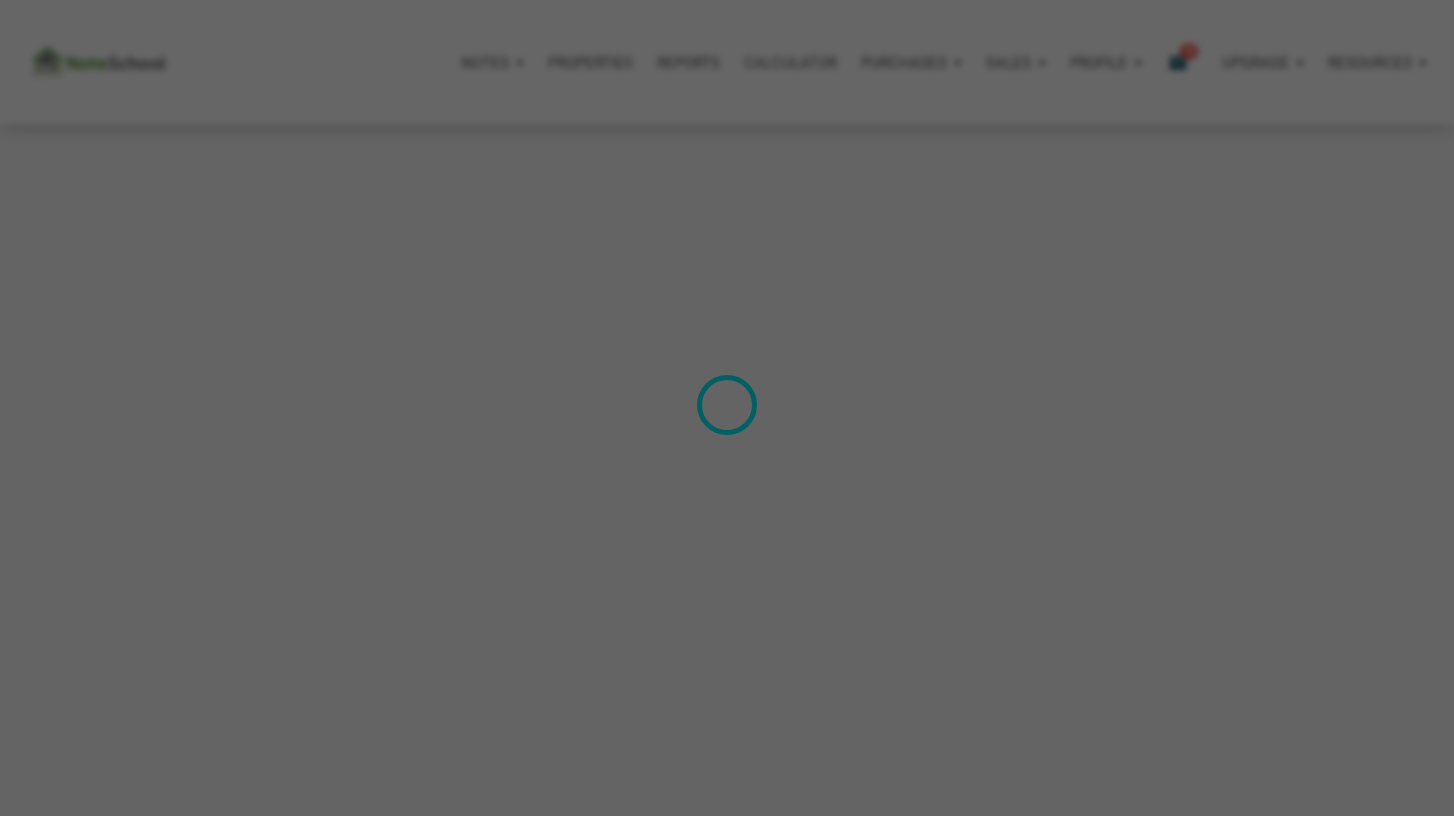 scroll, scrollTop: 0, scrollLeft: 0, axis: both 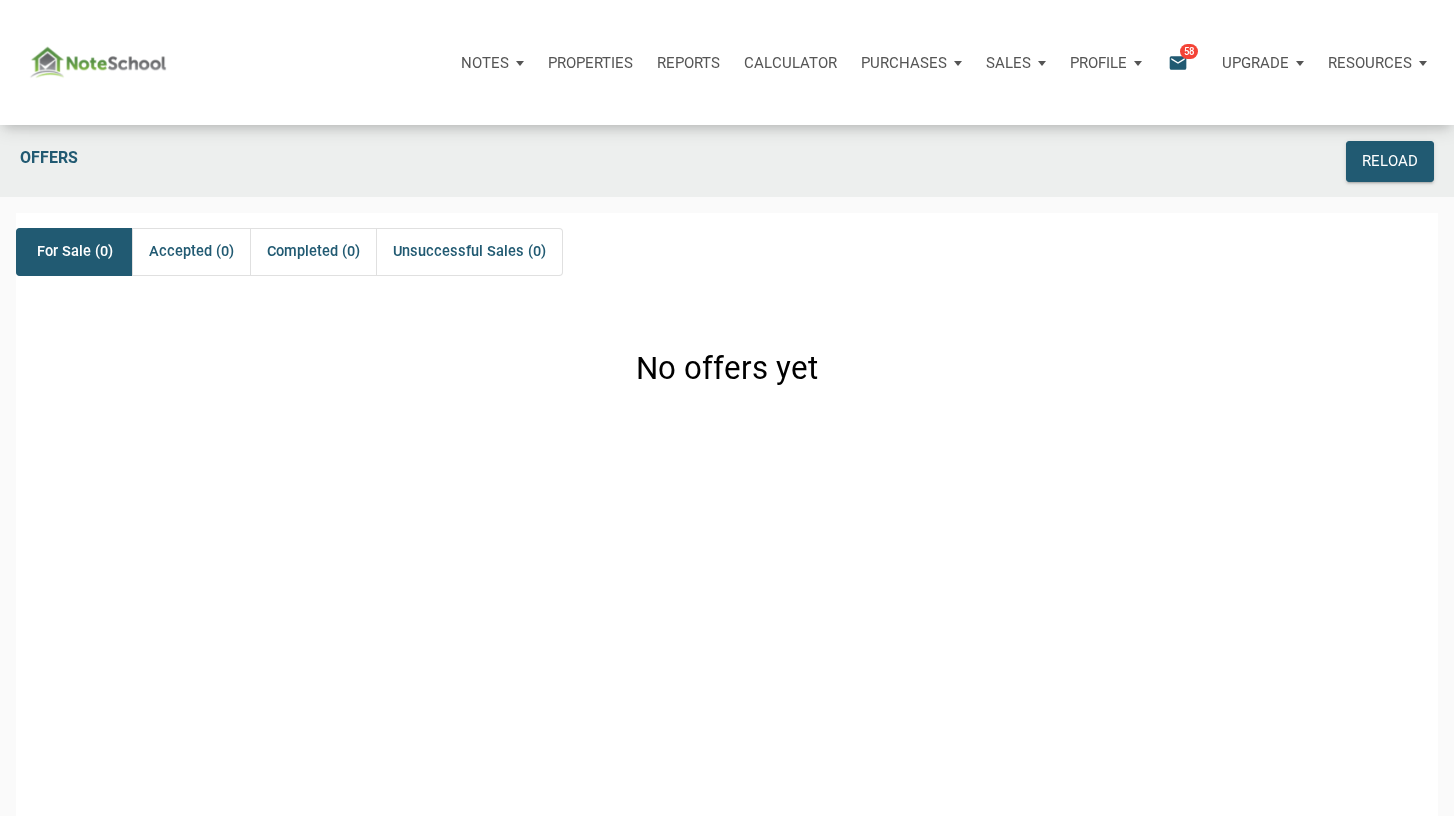 click on "email" at bounding box center (1178, 62) 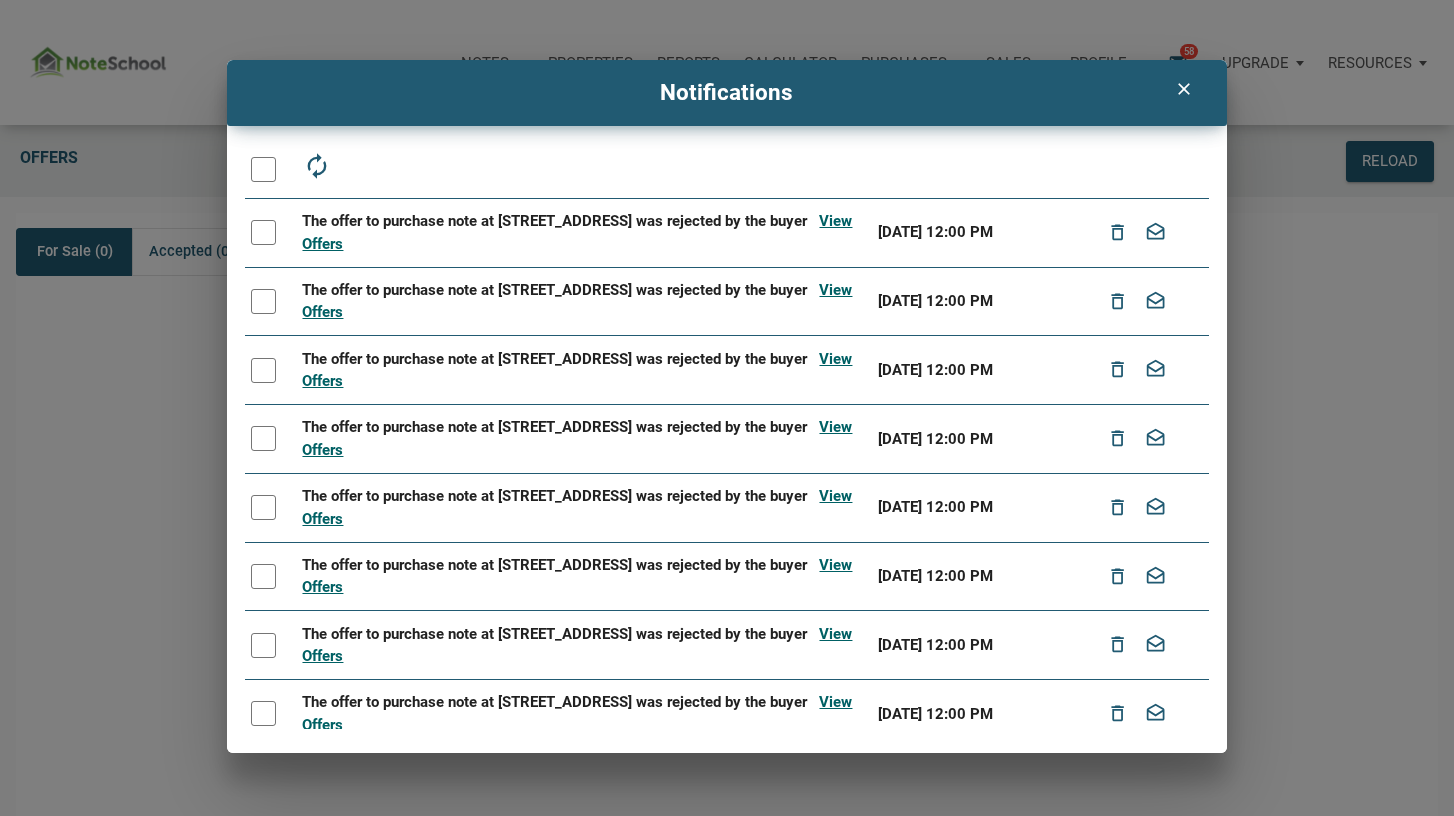 click at bounding box center [263, 169] 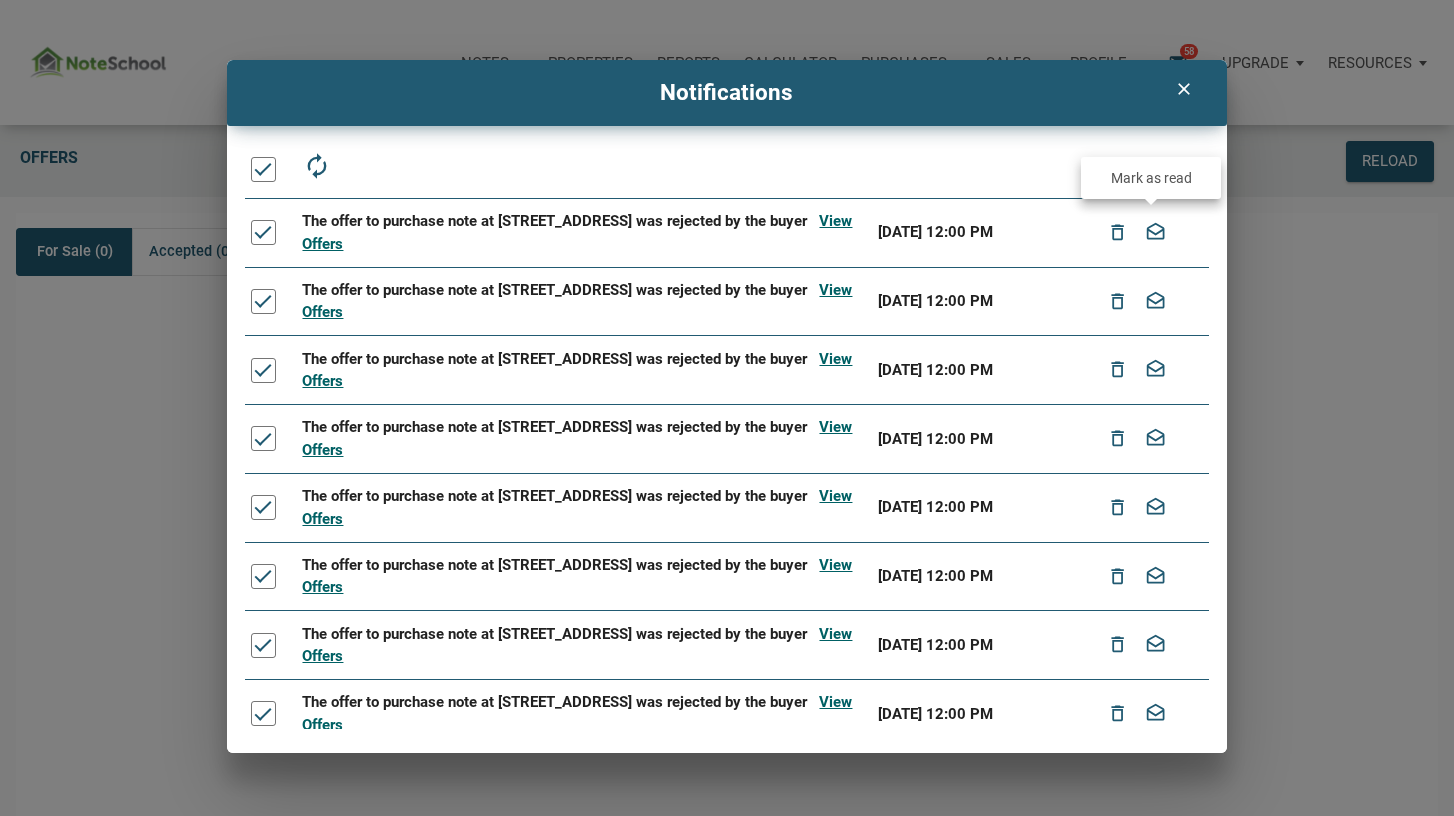 click on "drafts" at bounding box center [1155, 233] 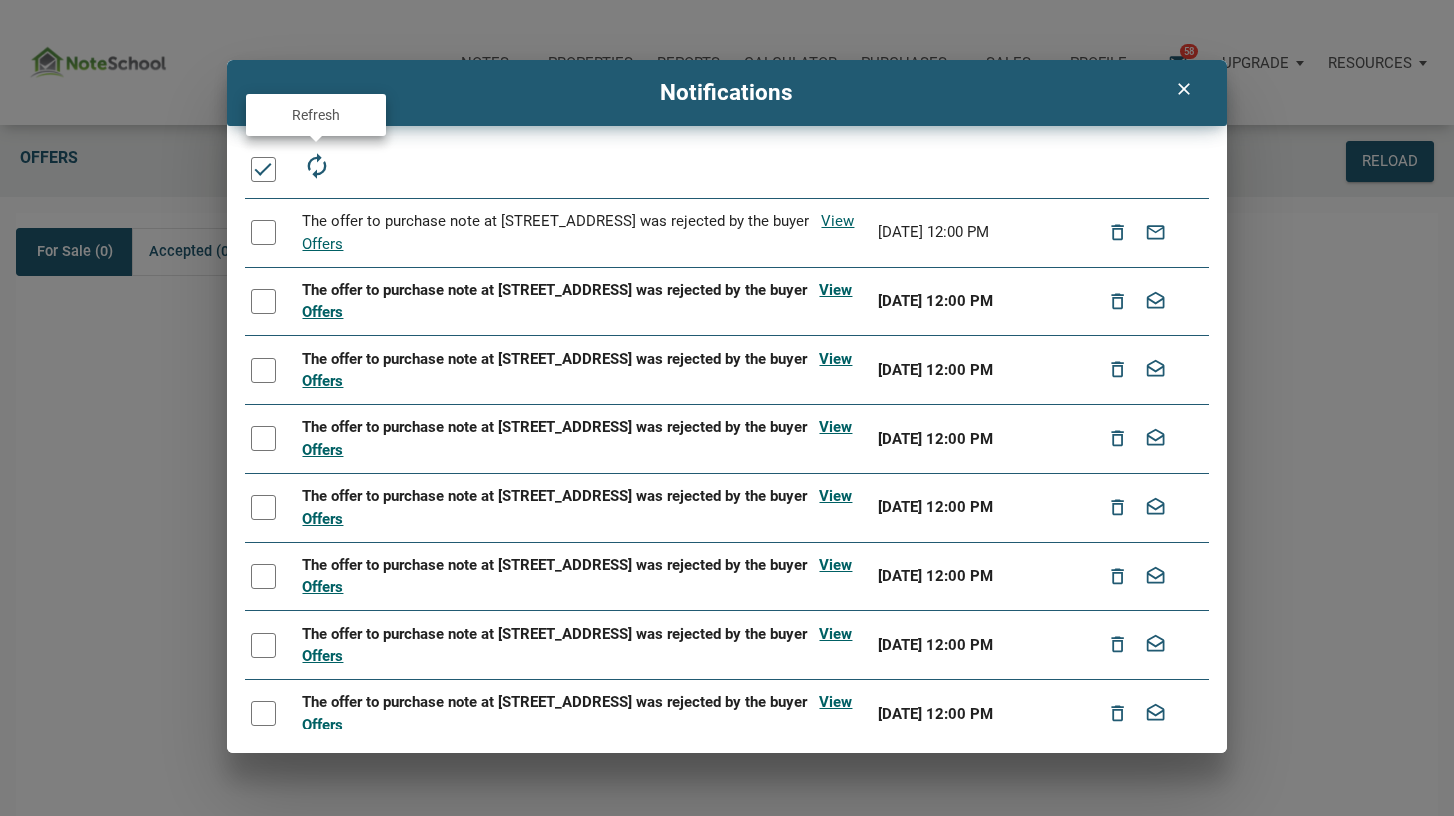 click on "autorenew" at bounding box center [316, 166] 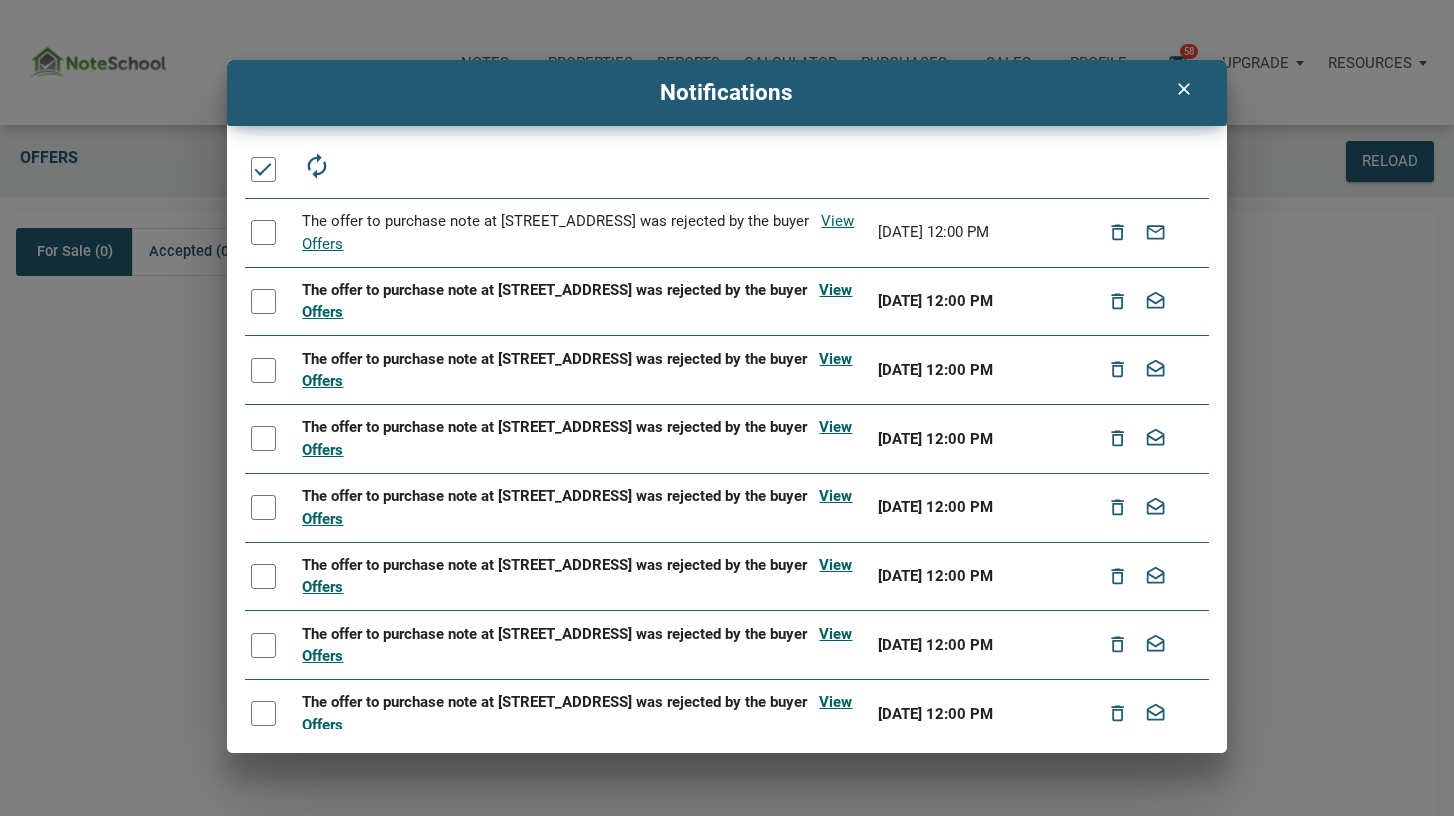 click at bounding box center [263, 169] 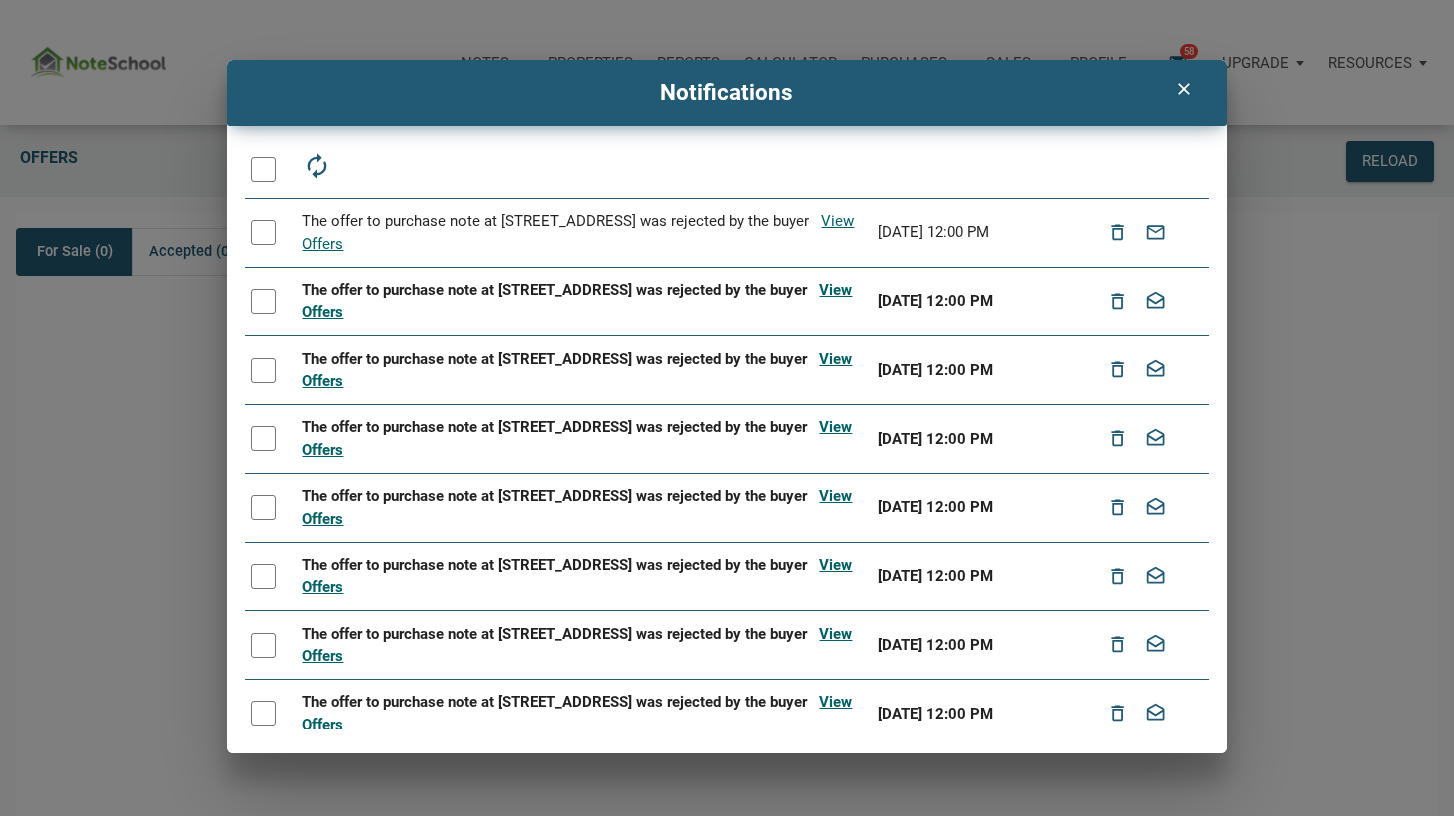click at bounding box center [263, 169] 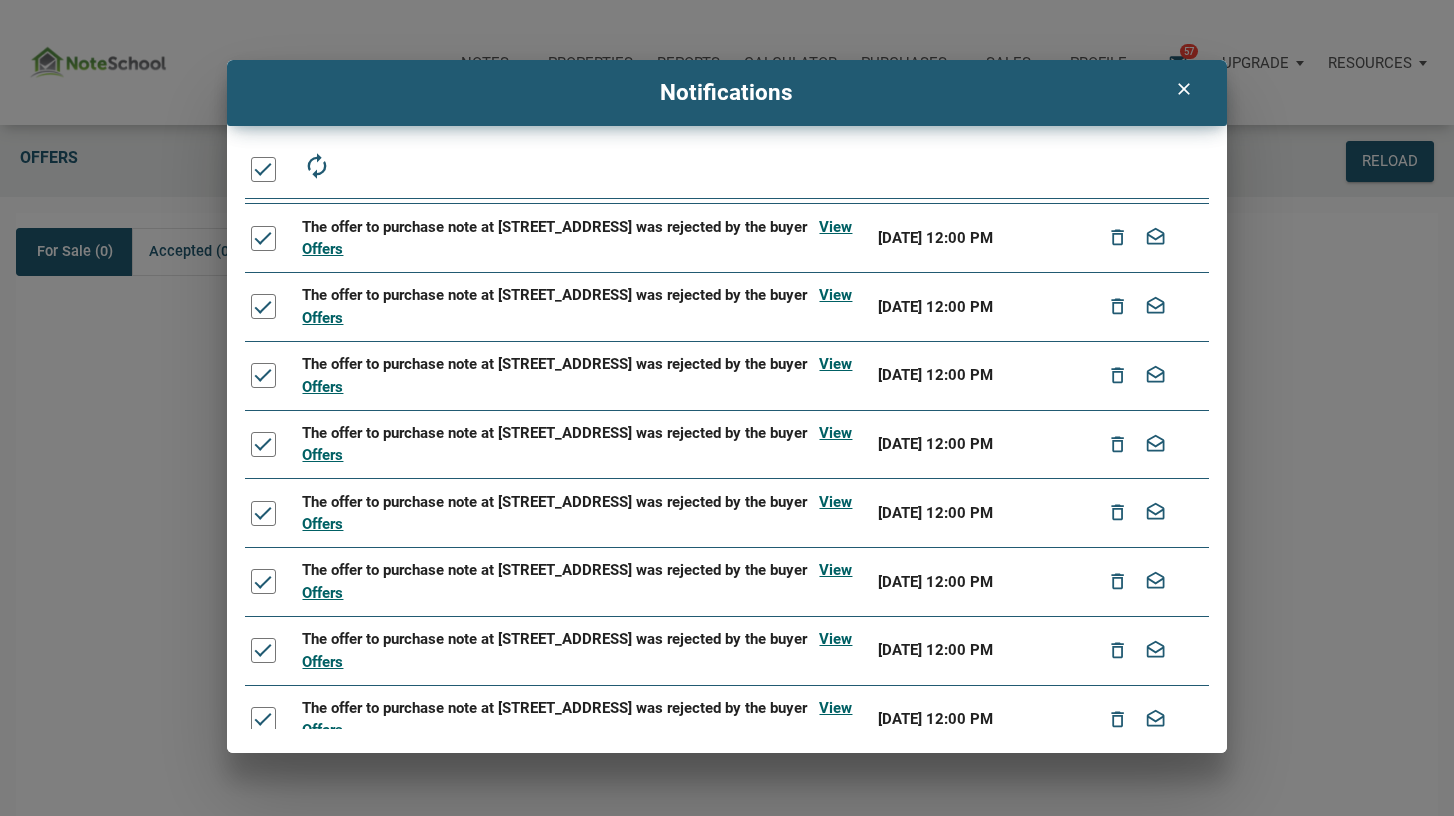 scroll, scrollTop: 0, scrollLeft: 0, axis: both 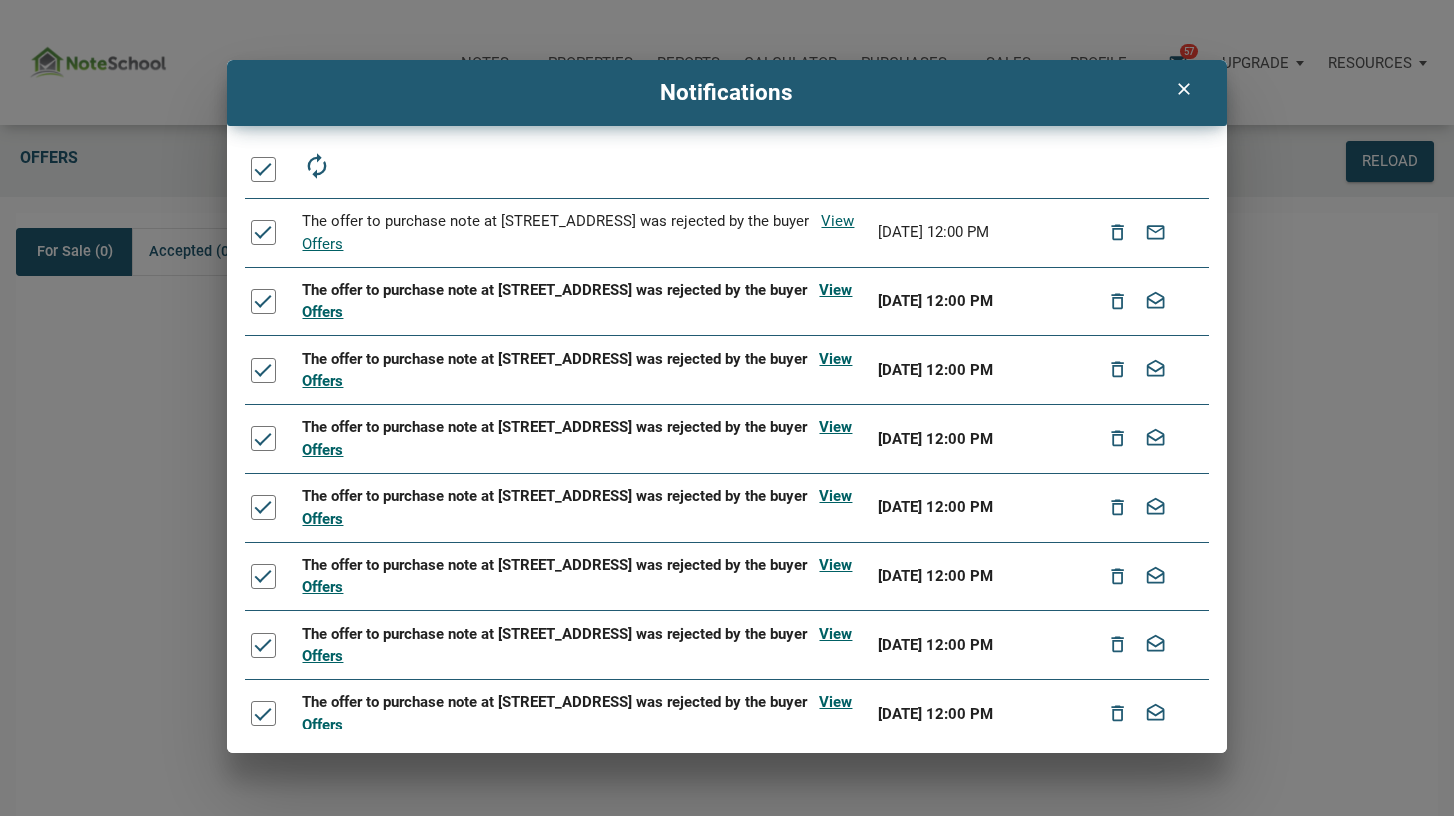 click on "clear" at bounding box center [1184, 89] 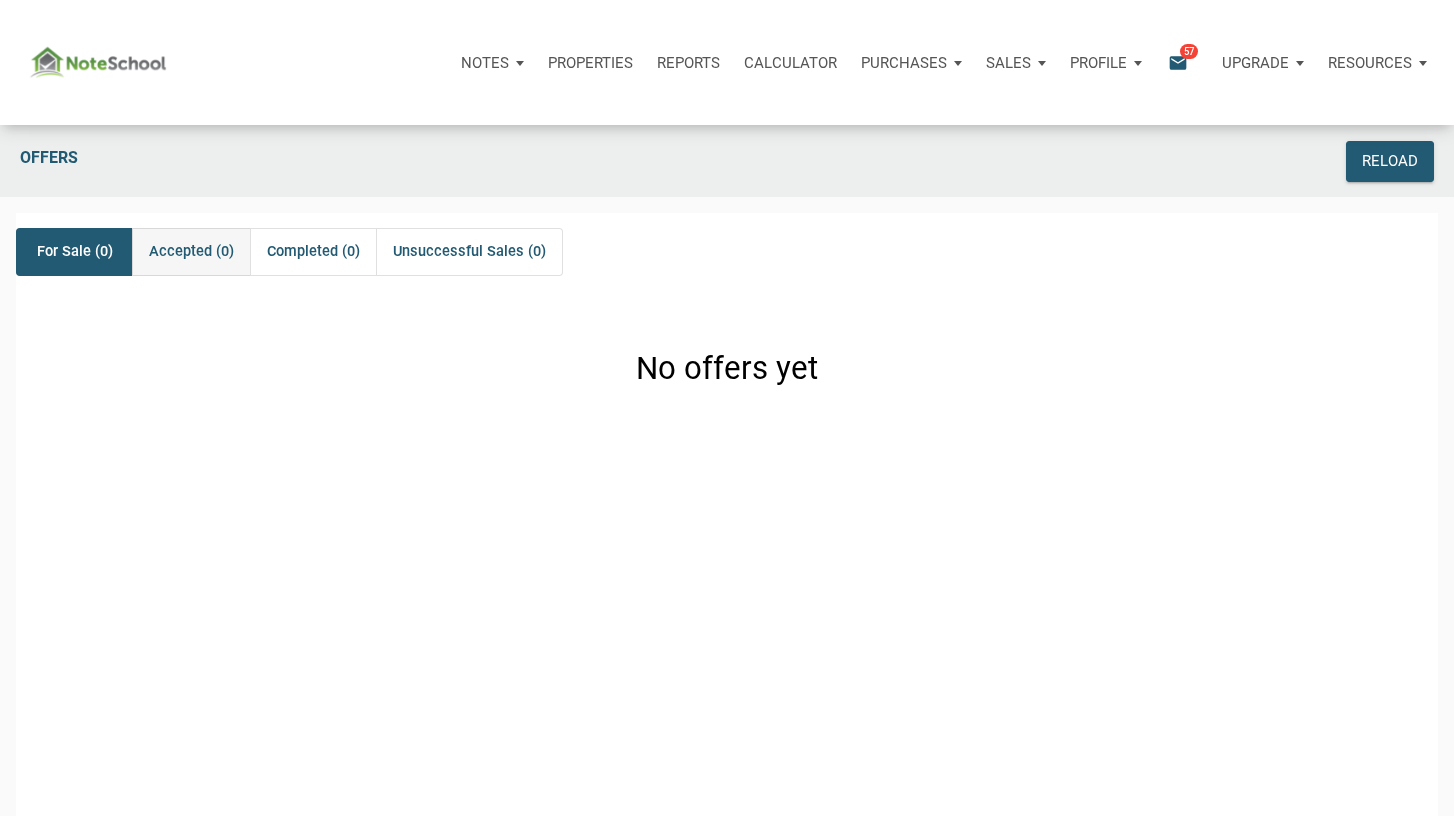click on "Accepted (0)" at bounding box center [191, 252] 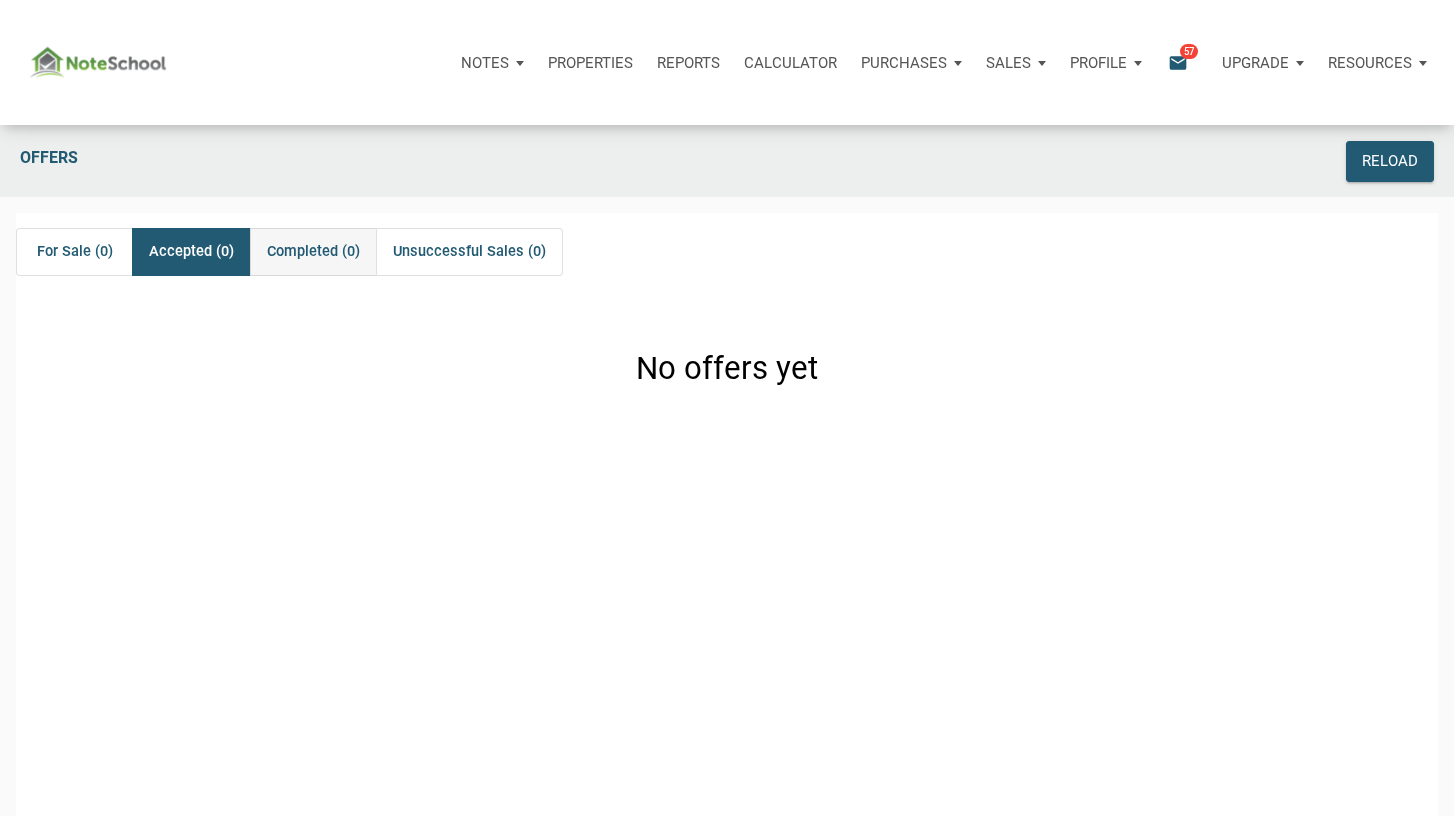 click on "Completed (0)" at bounding box center [313, 252] 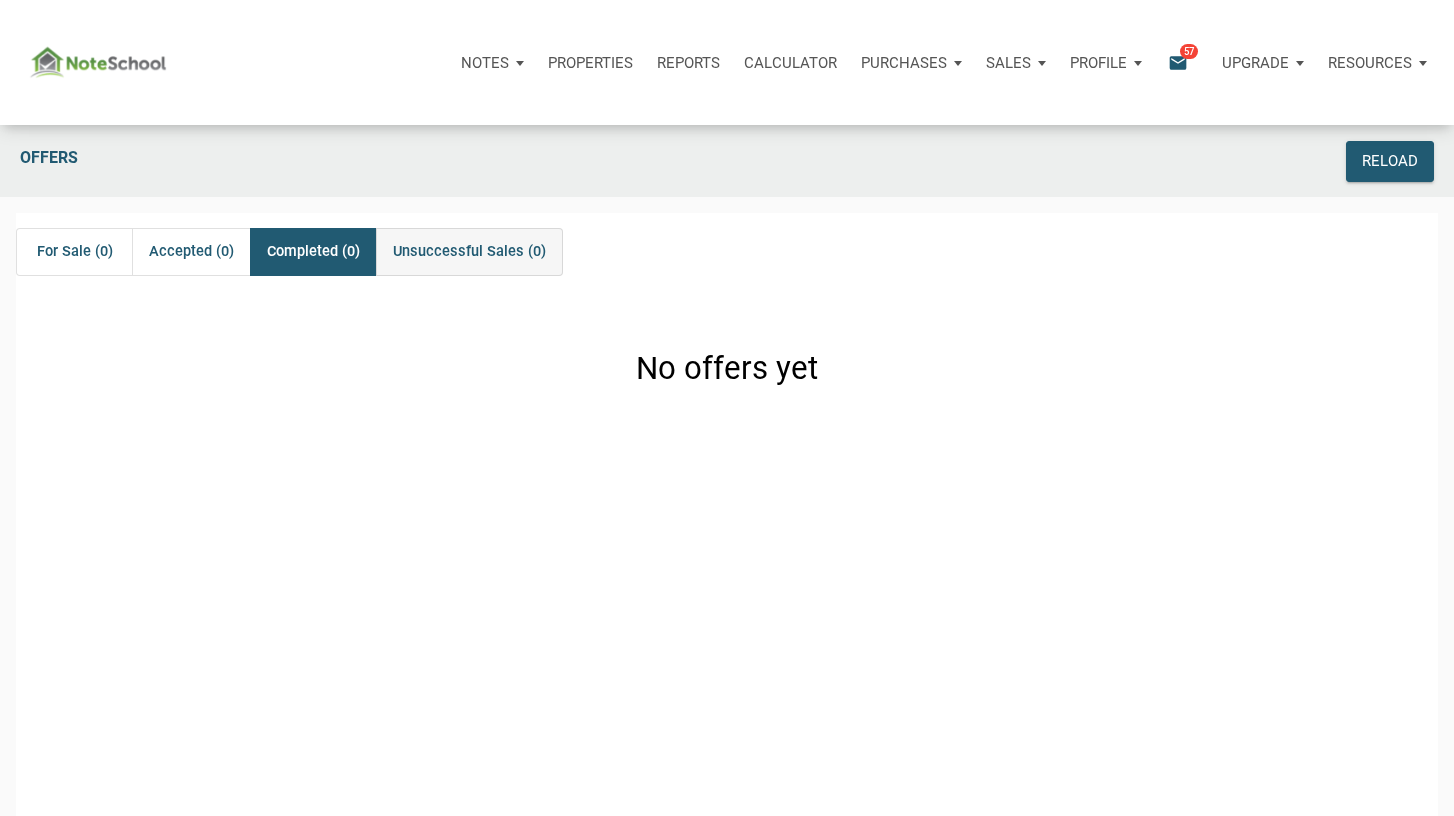 click on "Unsuccessful Sales (0)" at bounding box center (469, 252) 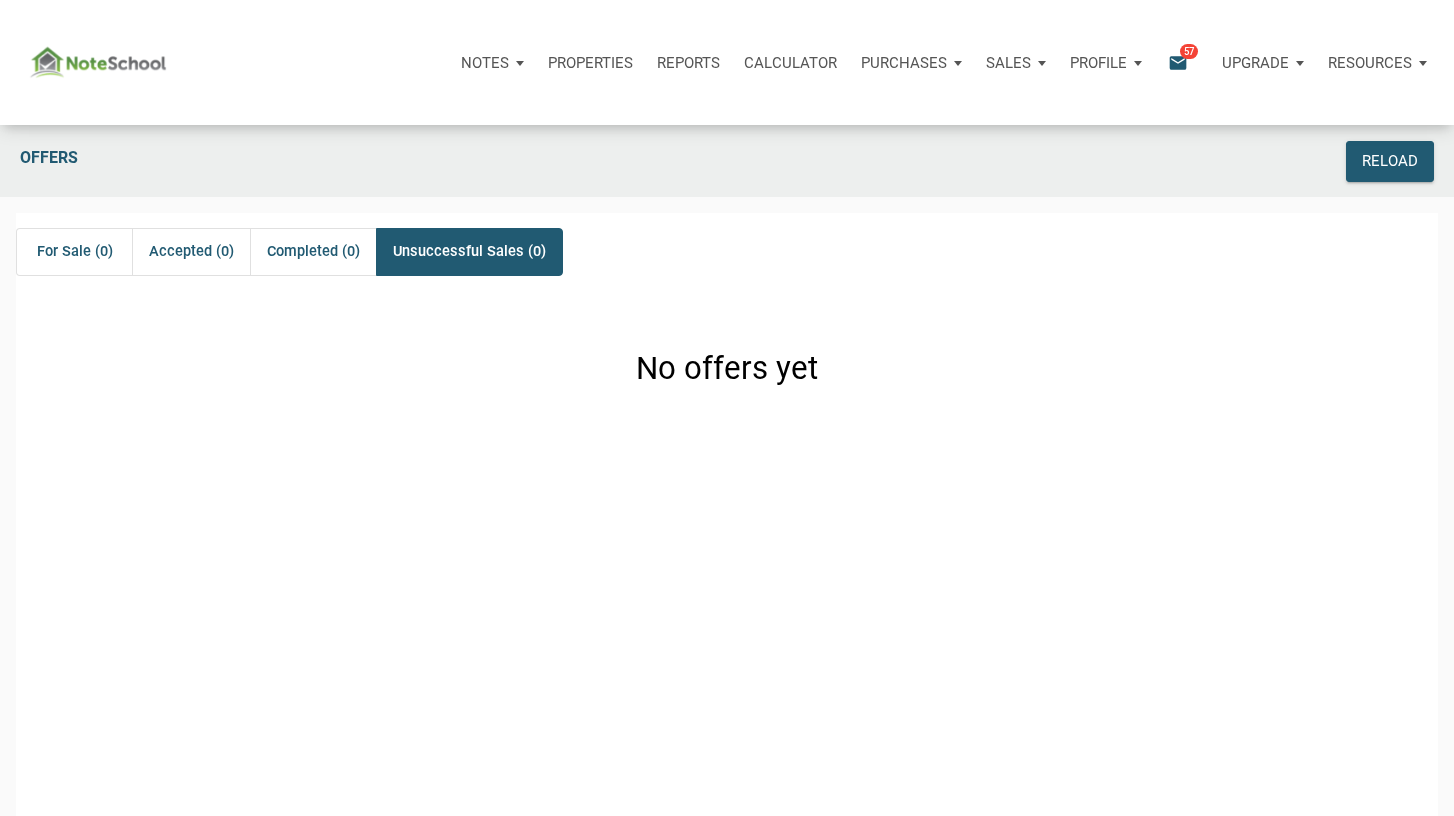click on "Notes" at bounding box center (492, 63) 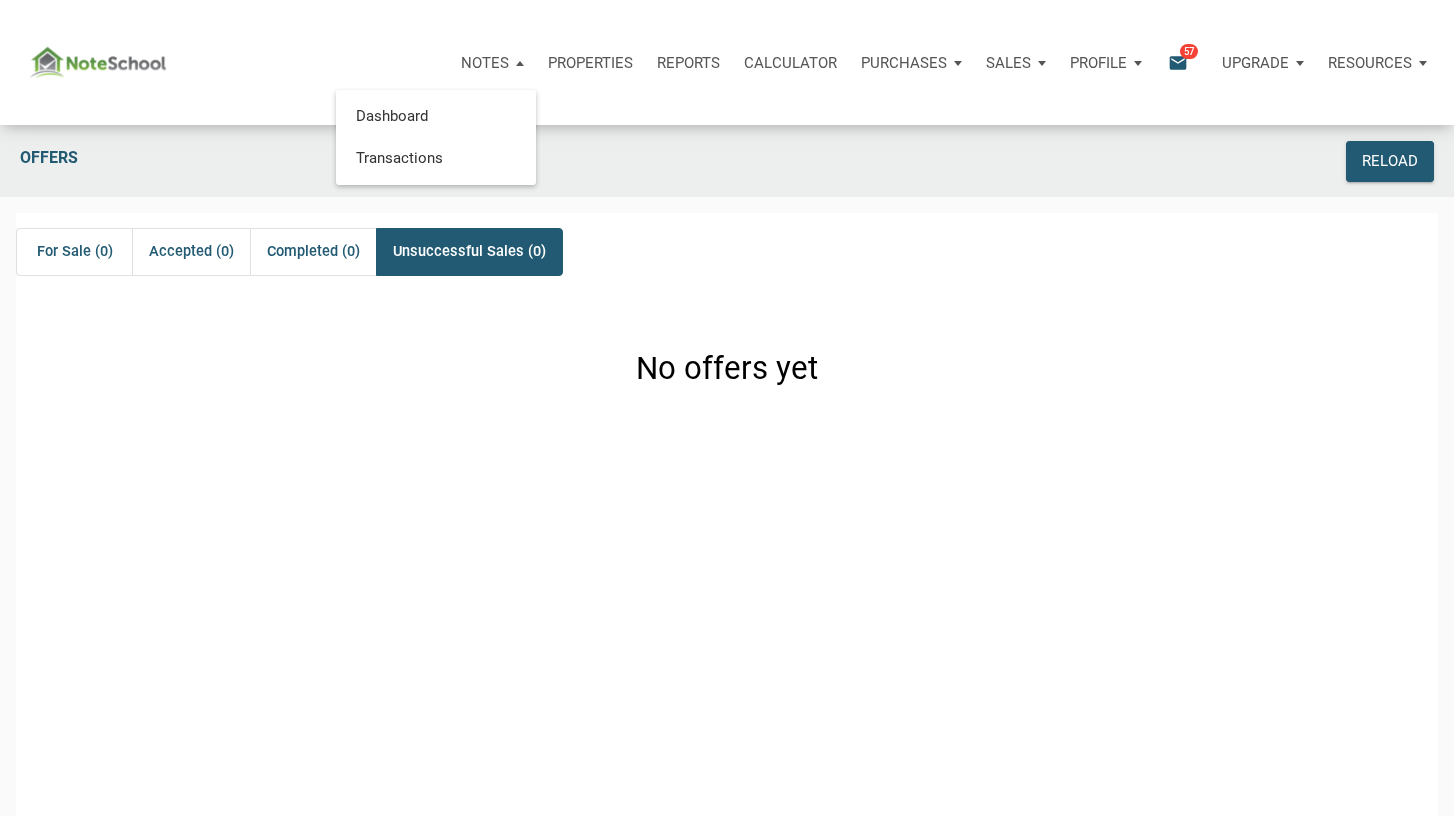 click on "Profile" at bounding box center [1106, 63] 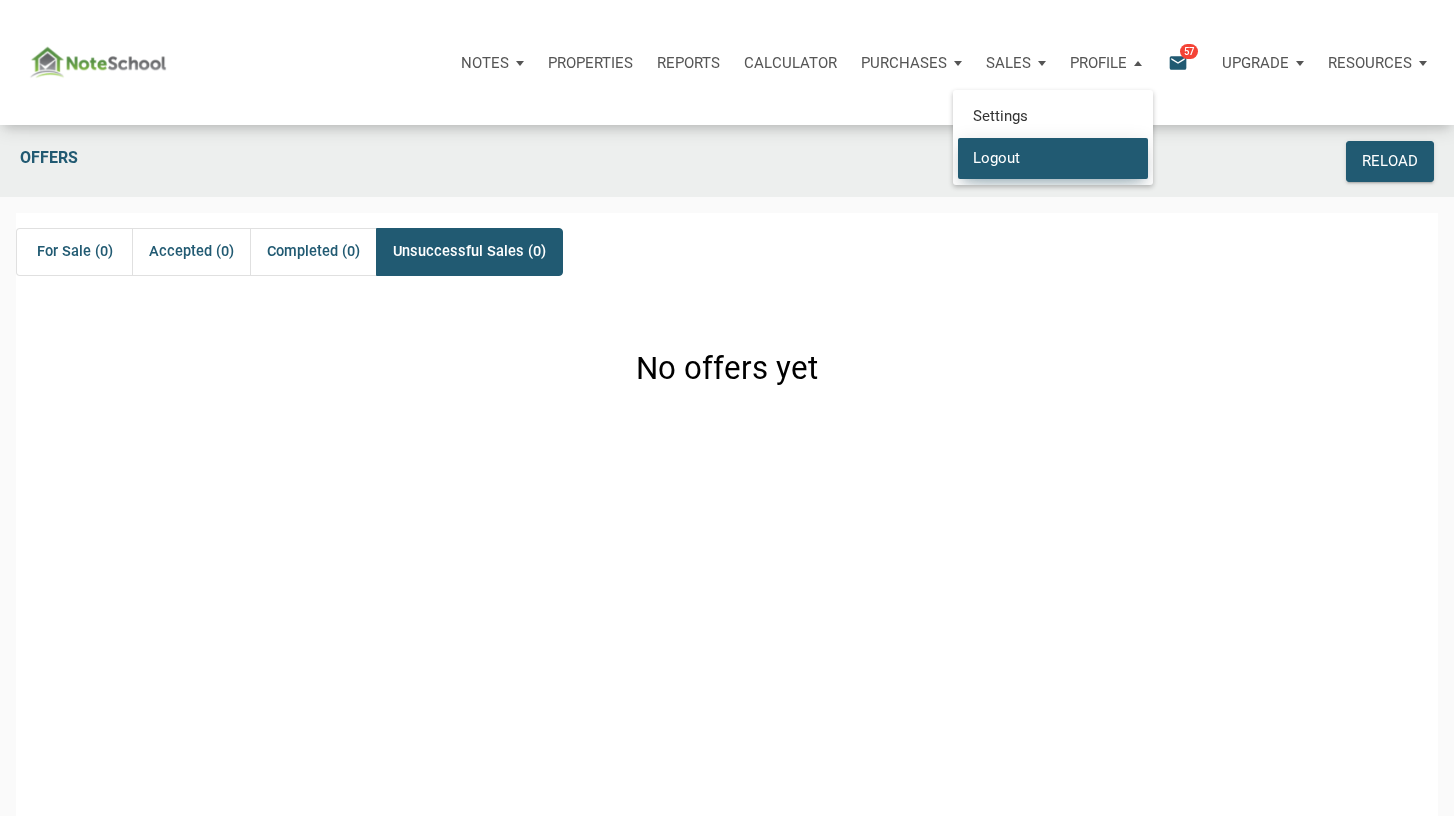 click on "Logout" at bounding box center (1053, 157) 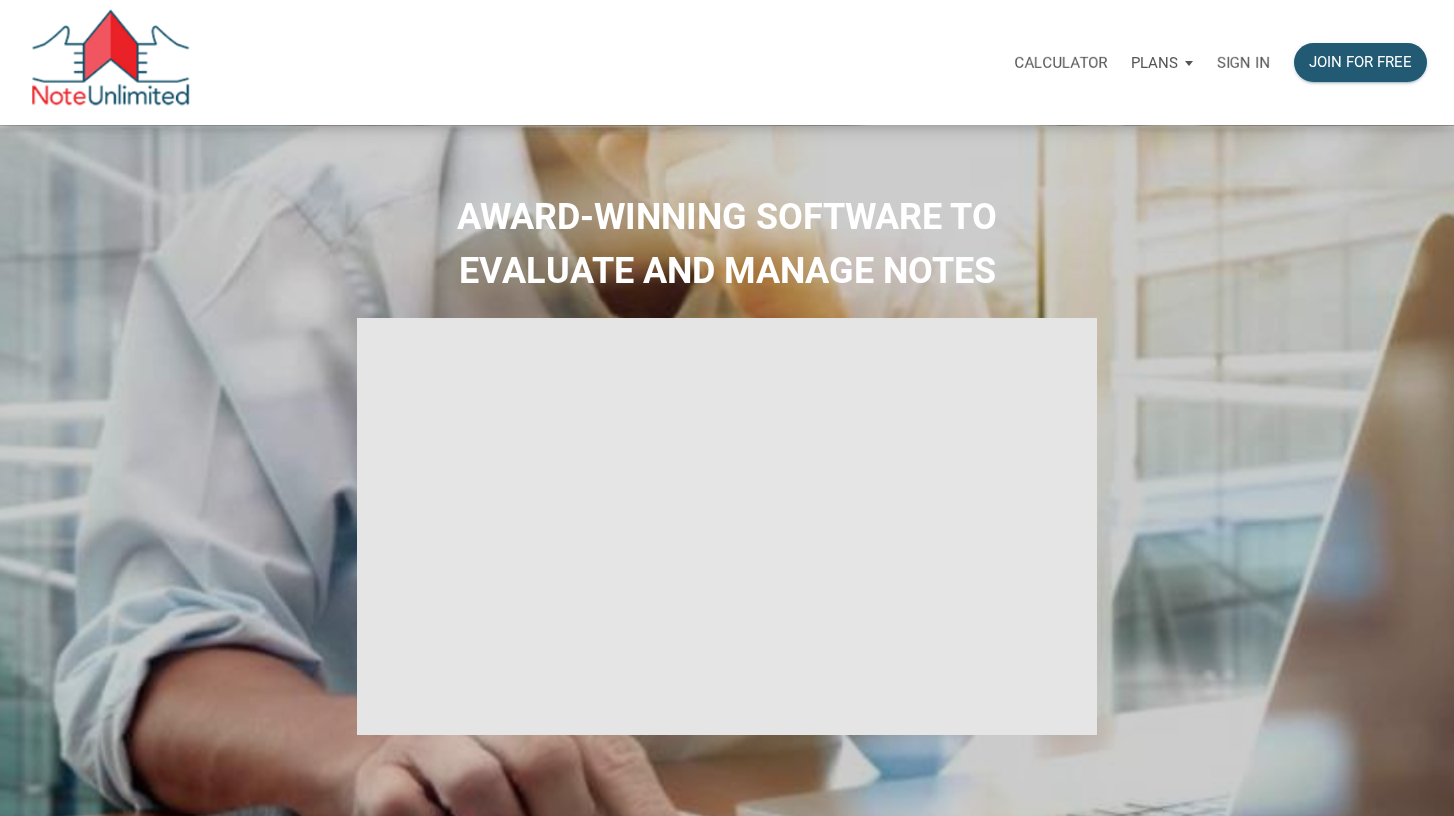 select 